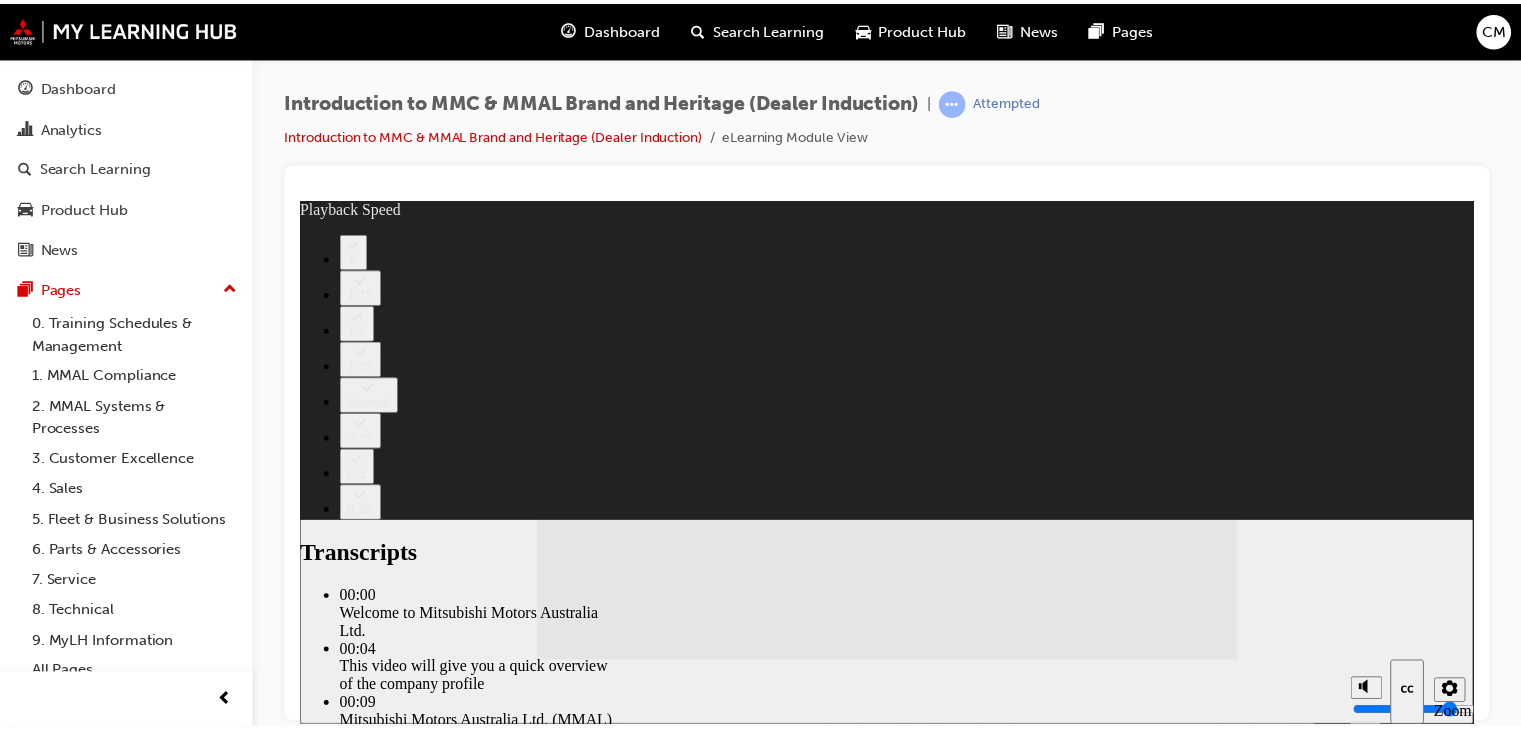 scroll, scrollTop: 0, scrollLeft: 0, axis: both 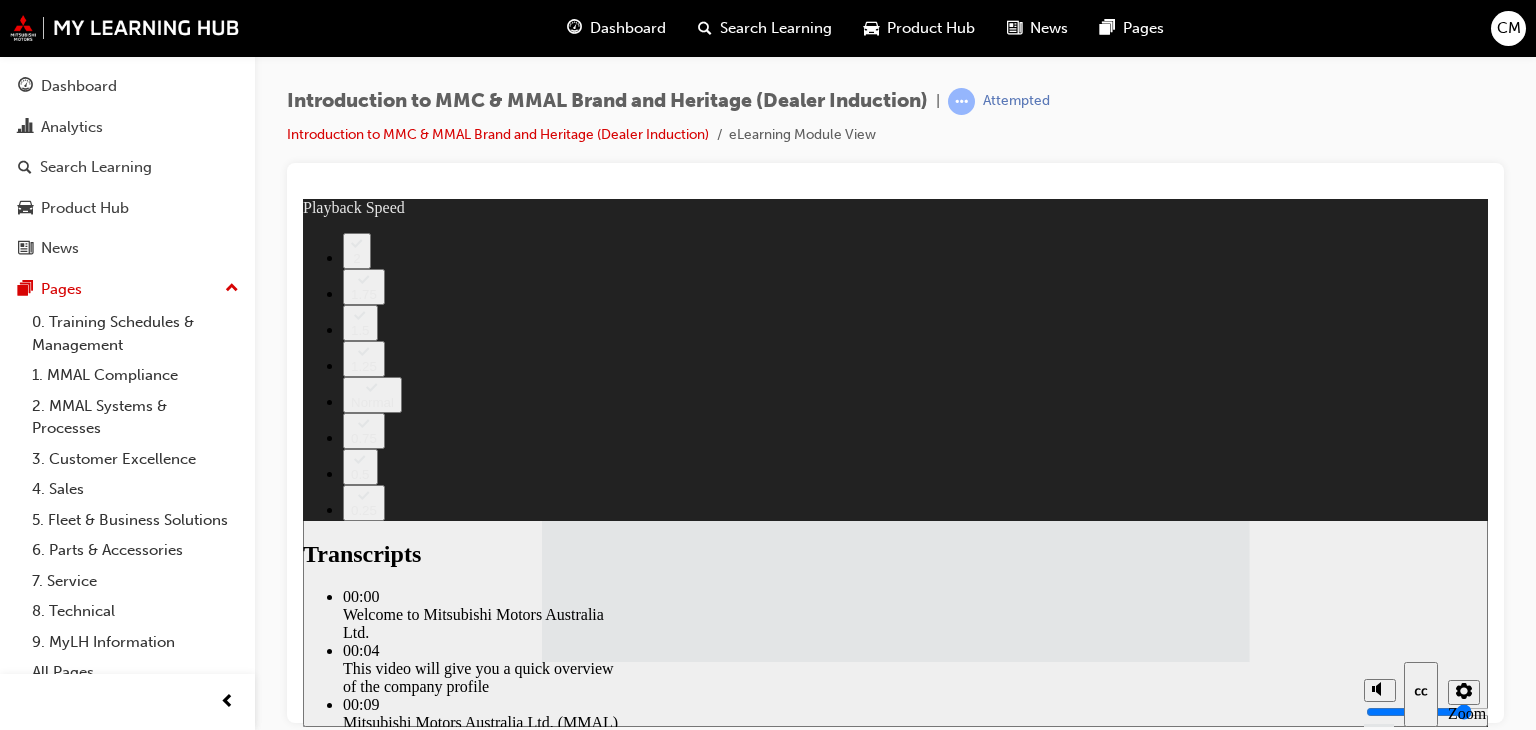 type on "112" 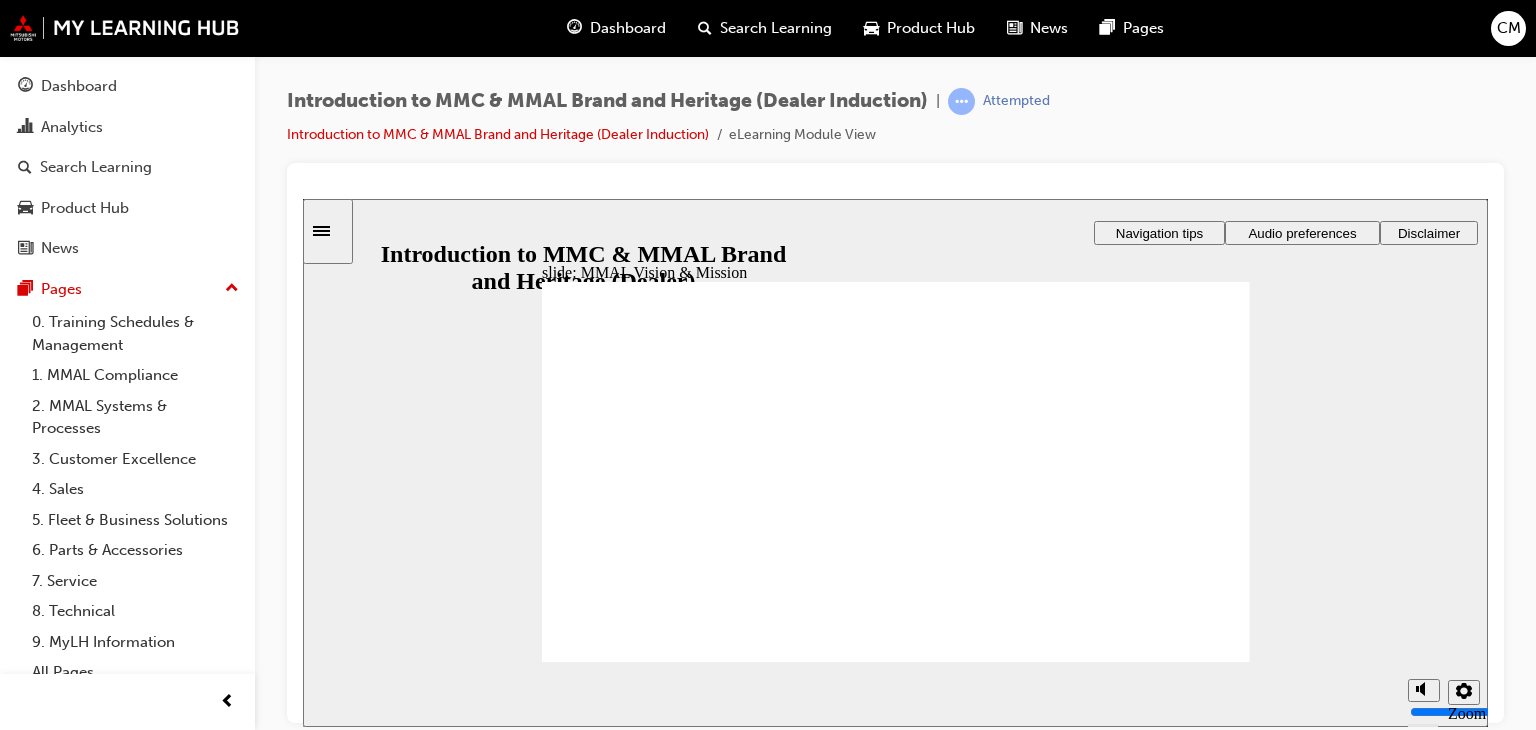 click 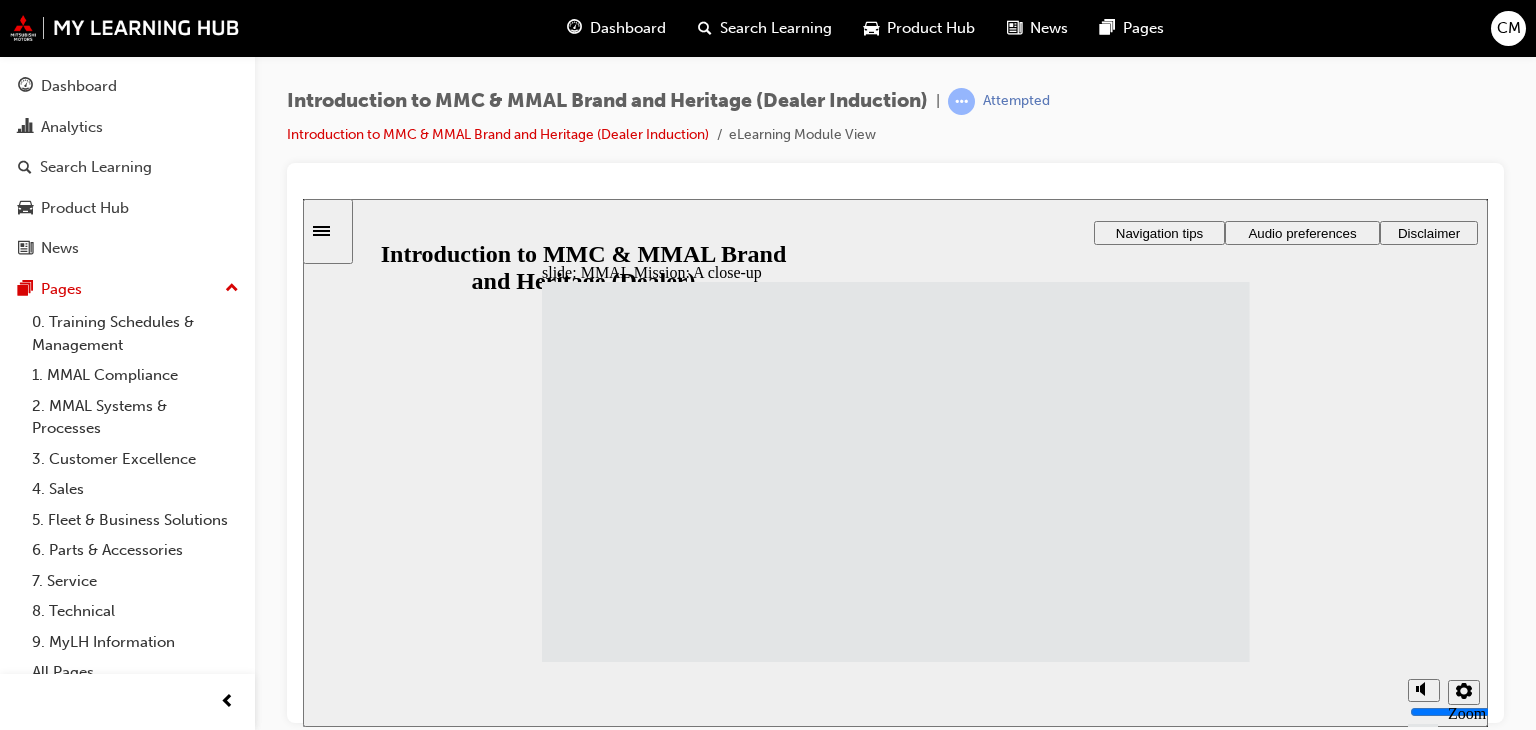 click 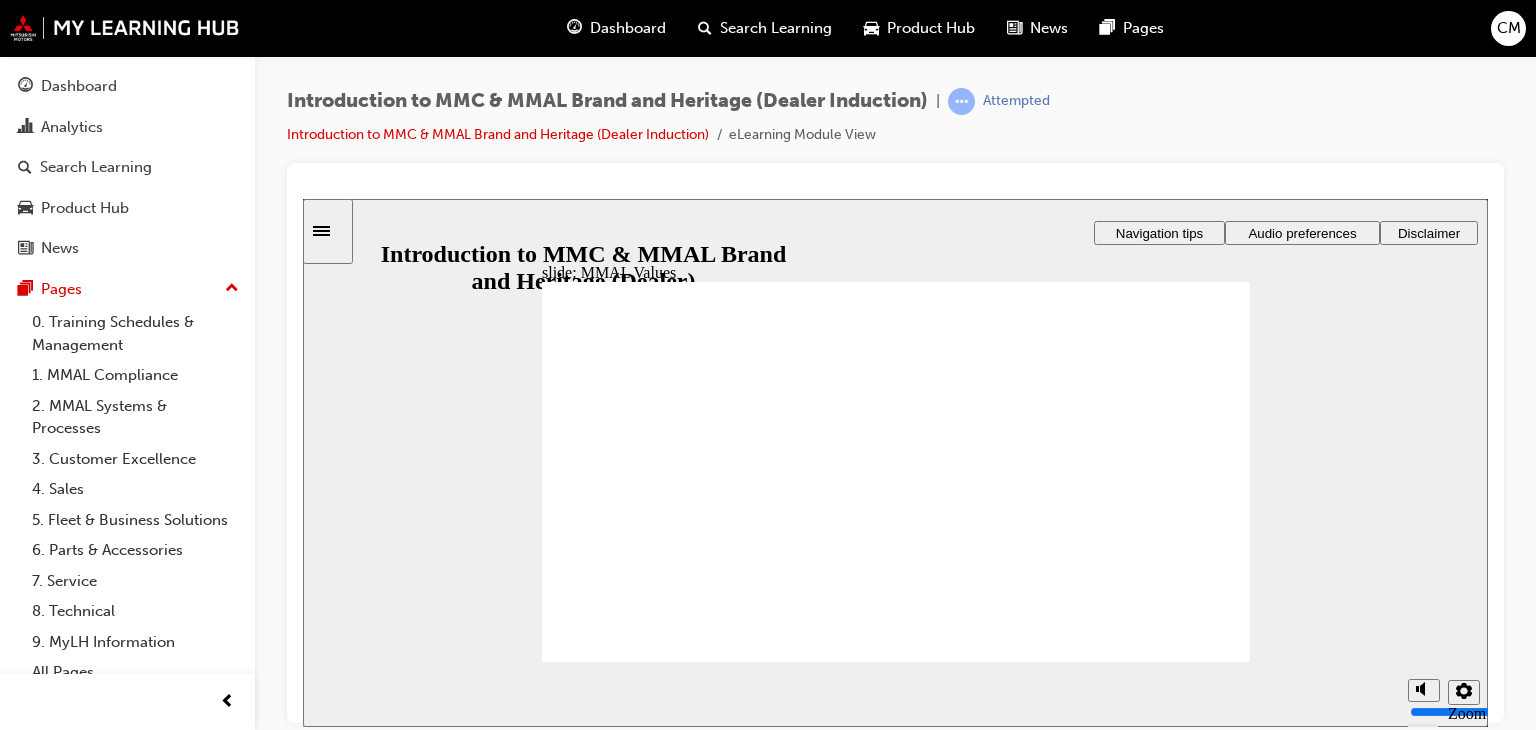 drag, startPoint x: 815, startPoint y: 454, endPoint x: 1025, endPoint y: 536, distance: 225.44179 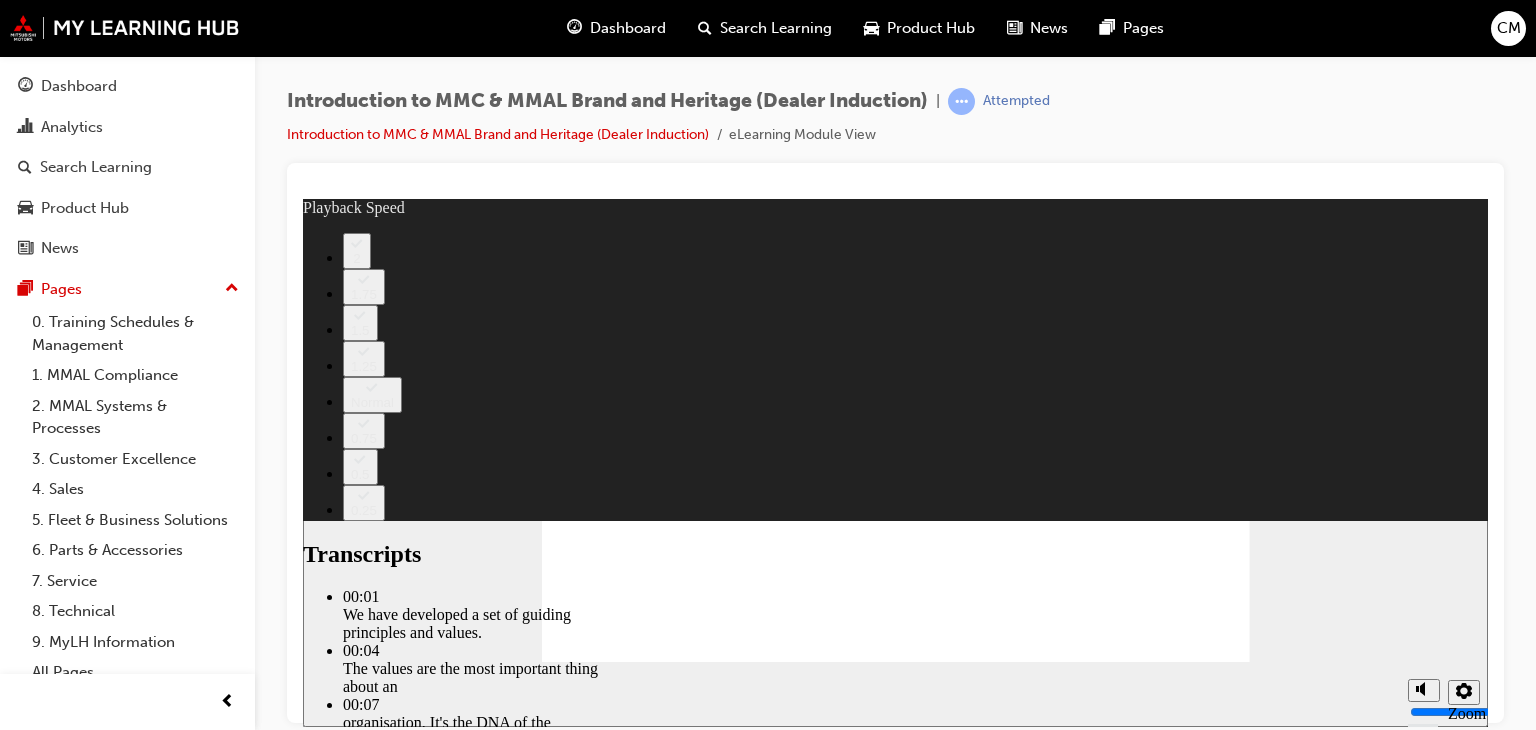type on "0" 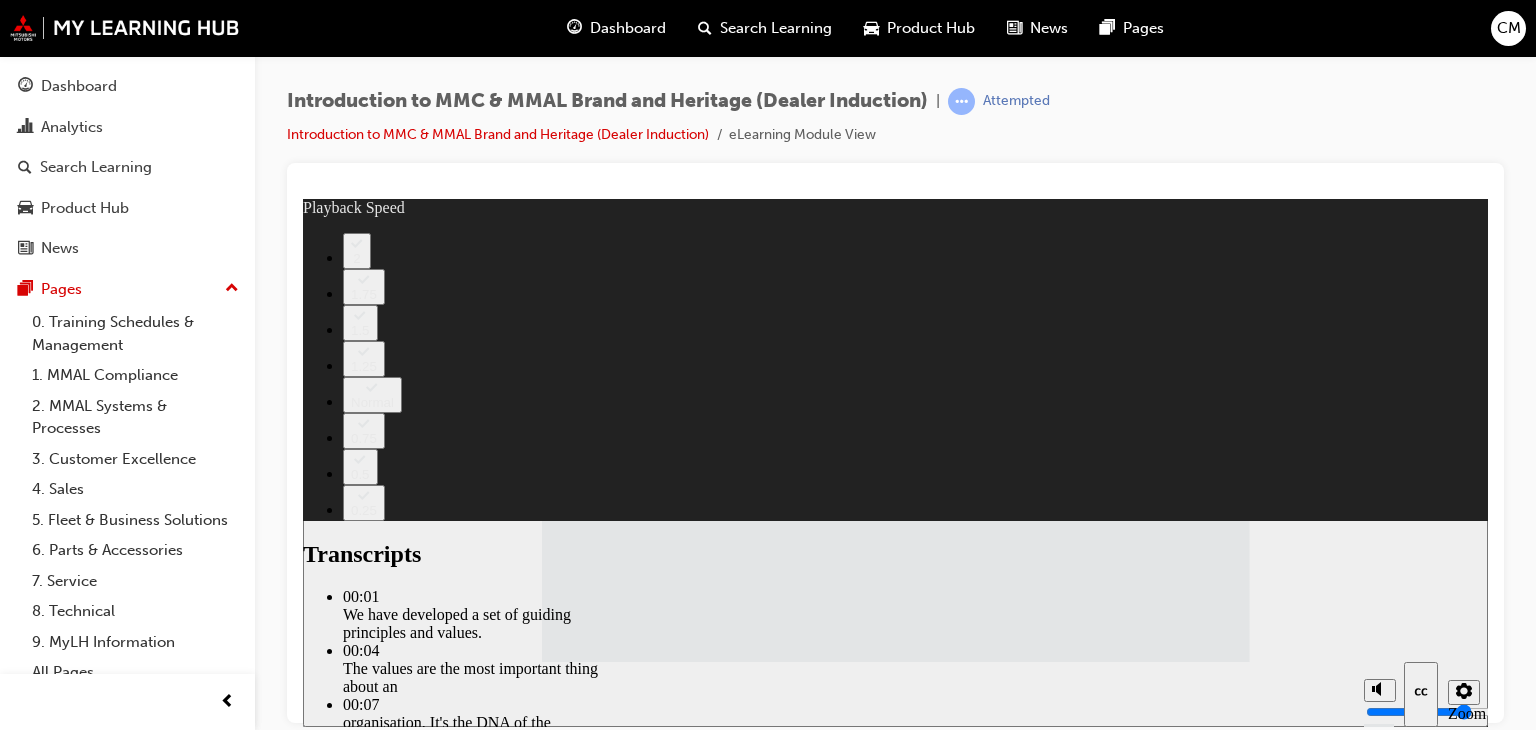 click at bounding box center (1011, 2331) 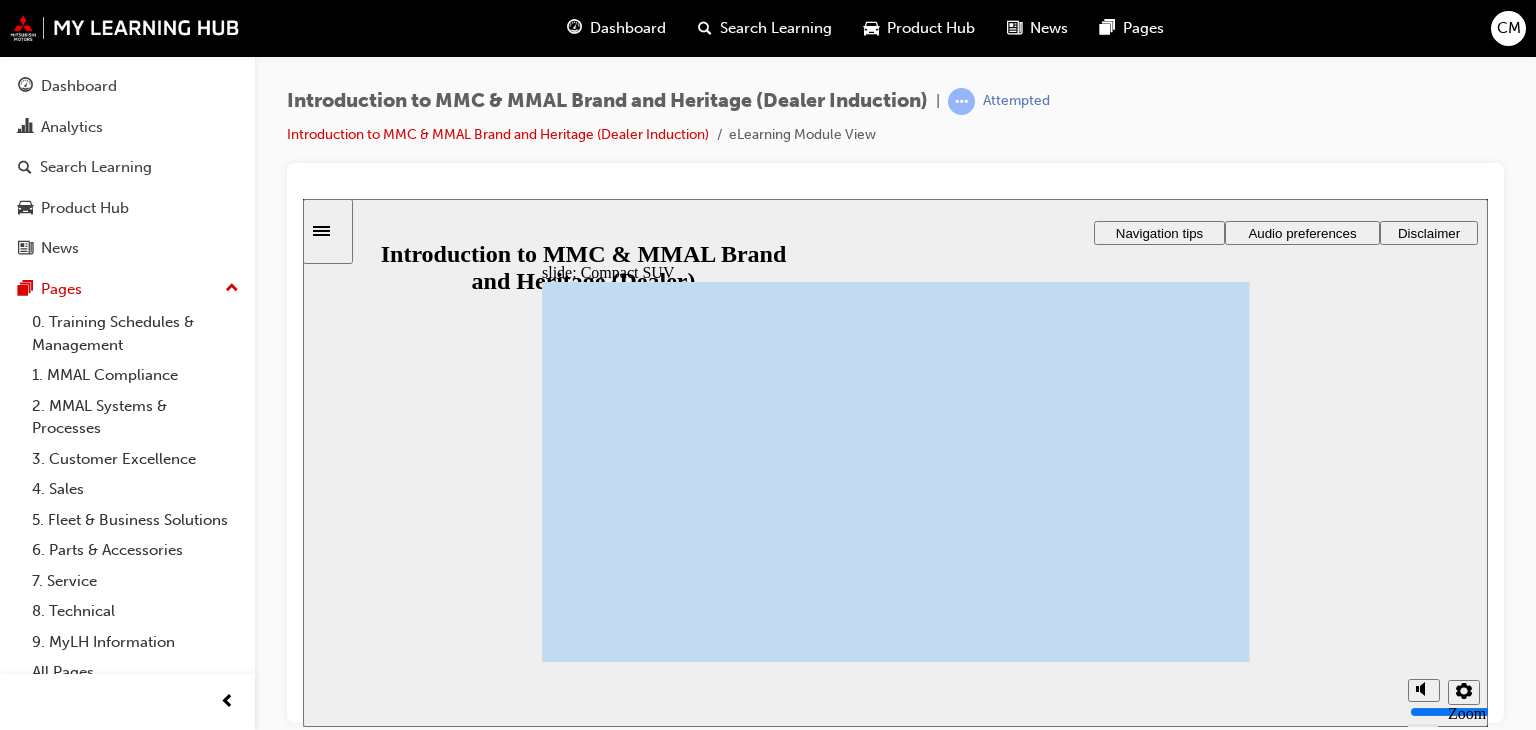 click 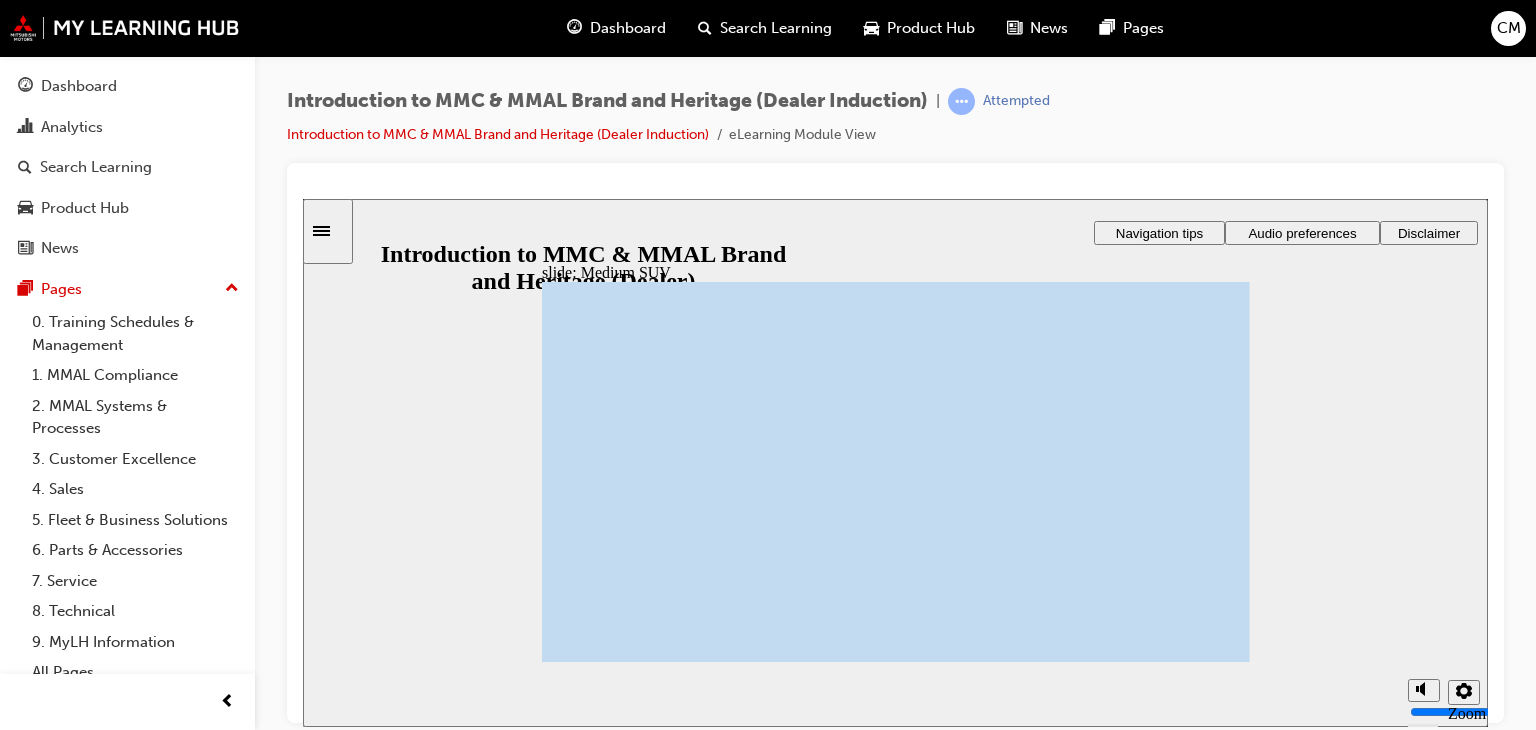 click 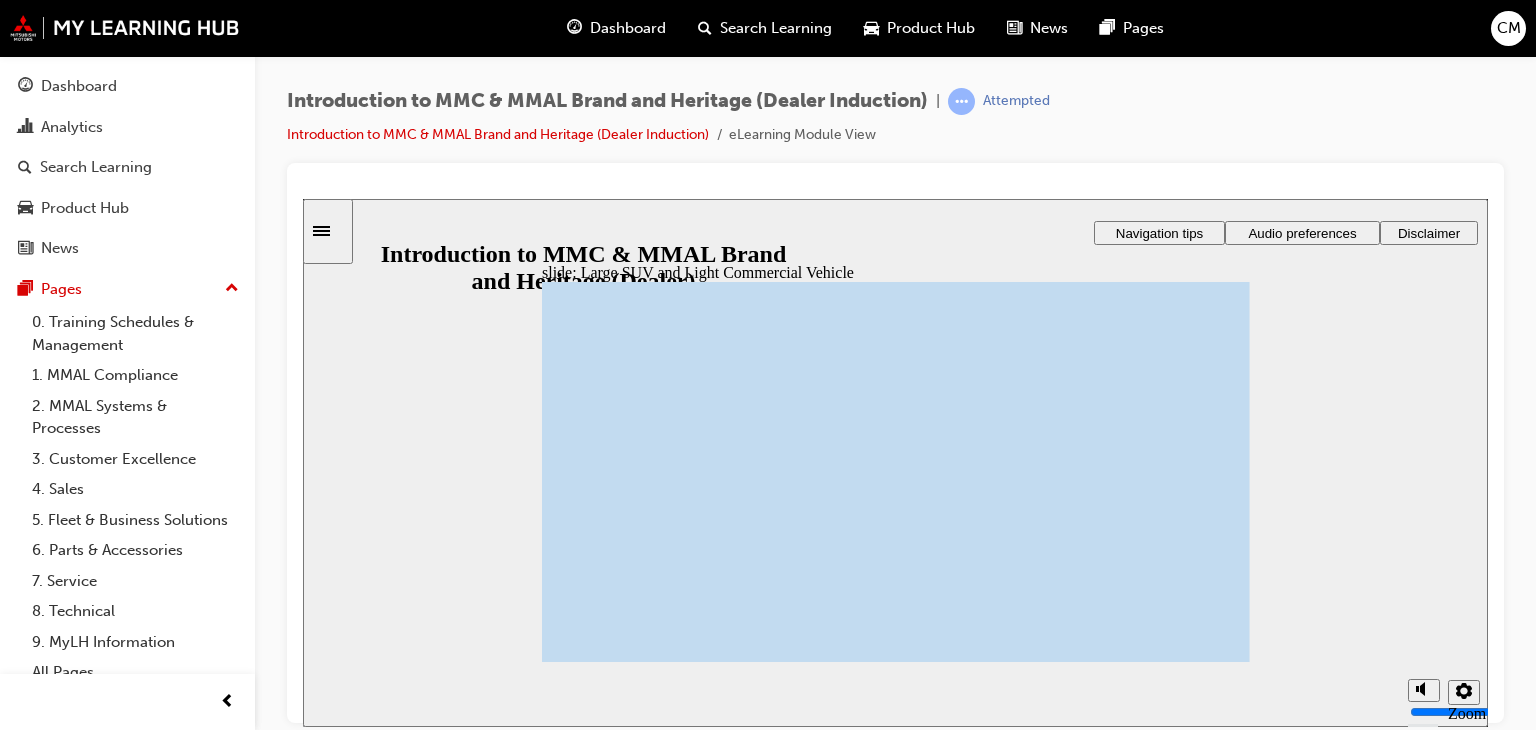 click 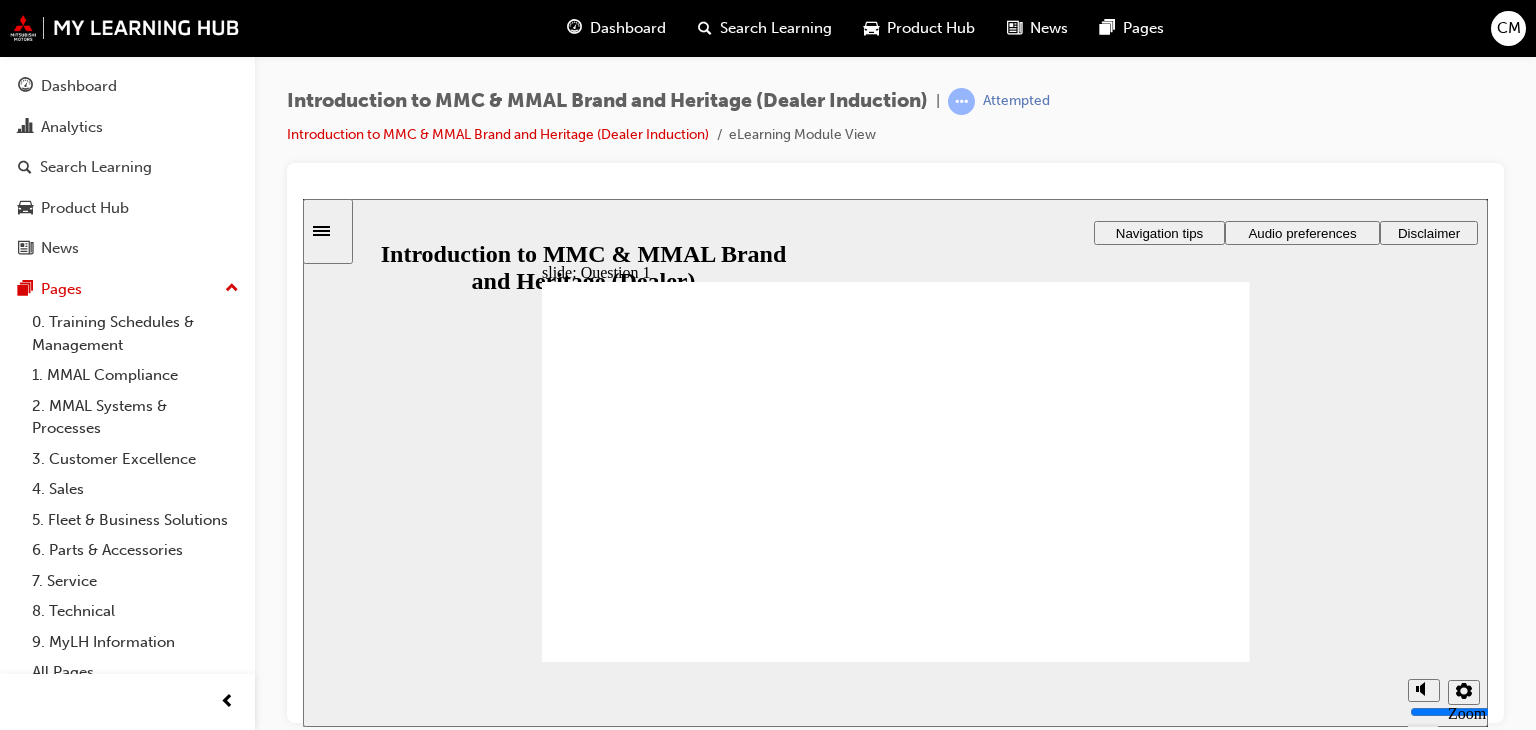 radio on "true" 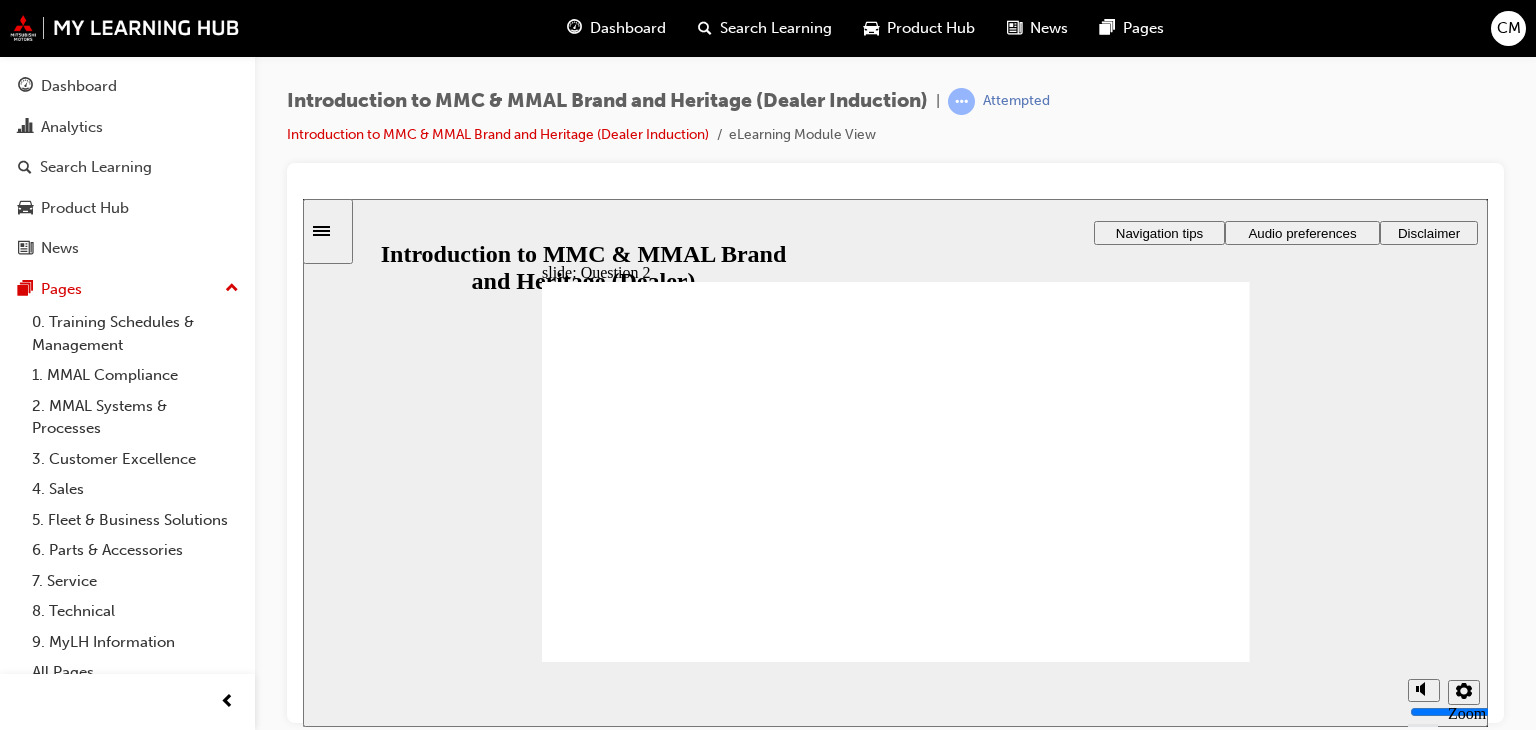 radio on "true" 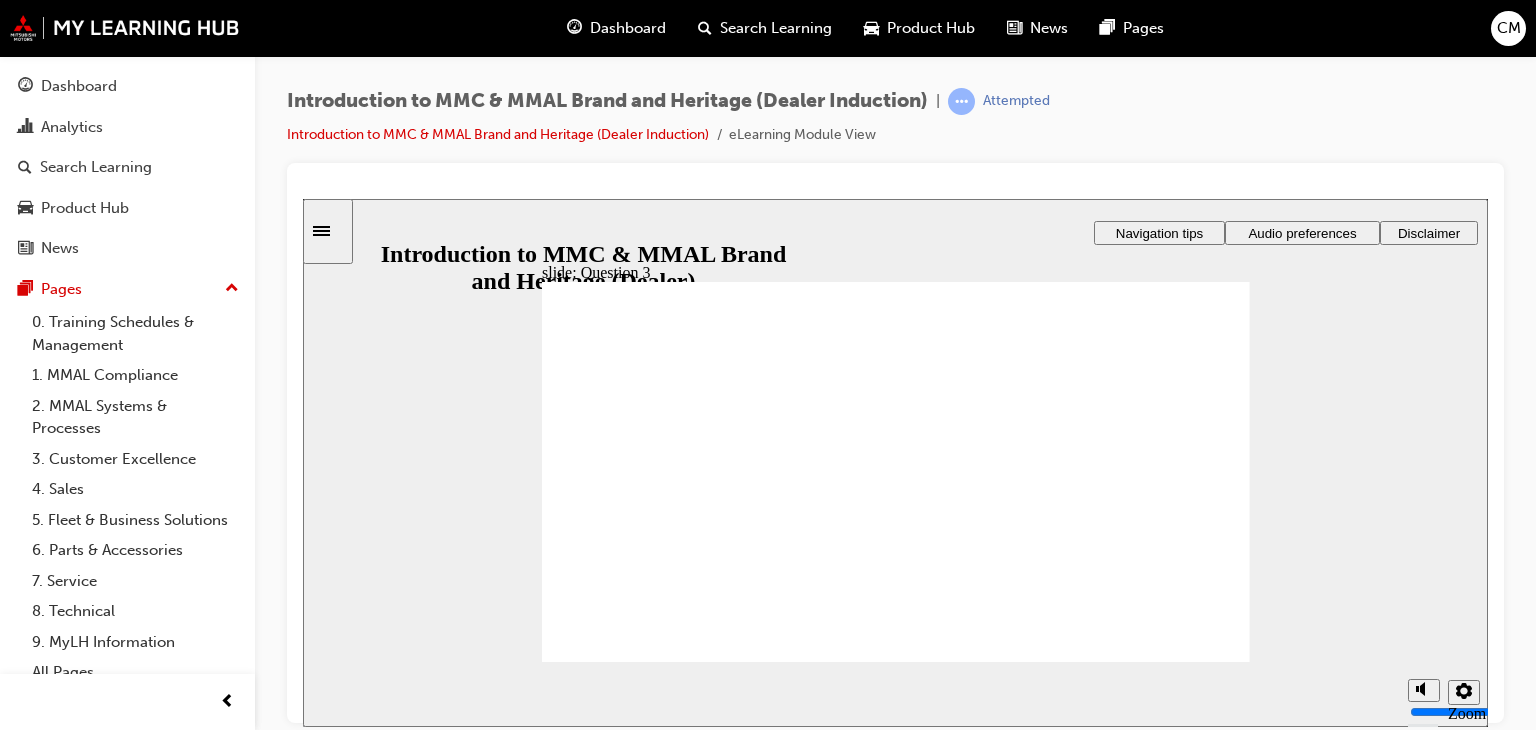 radio on "true" 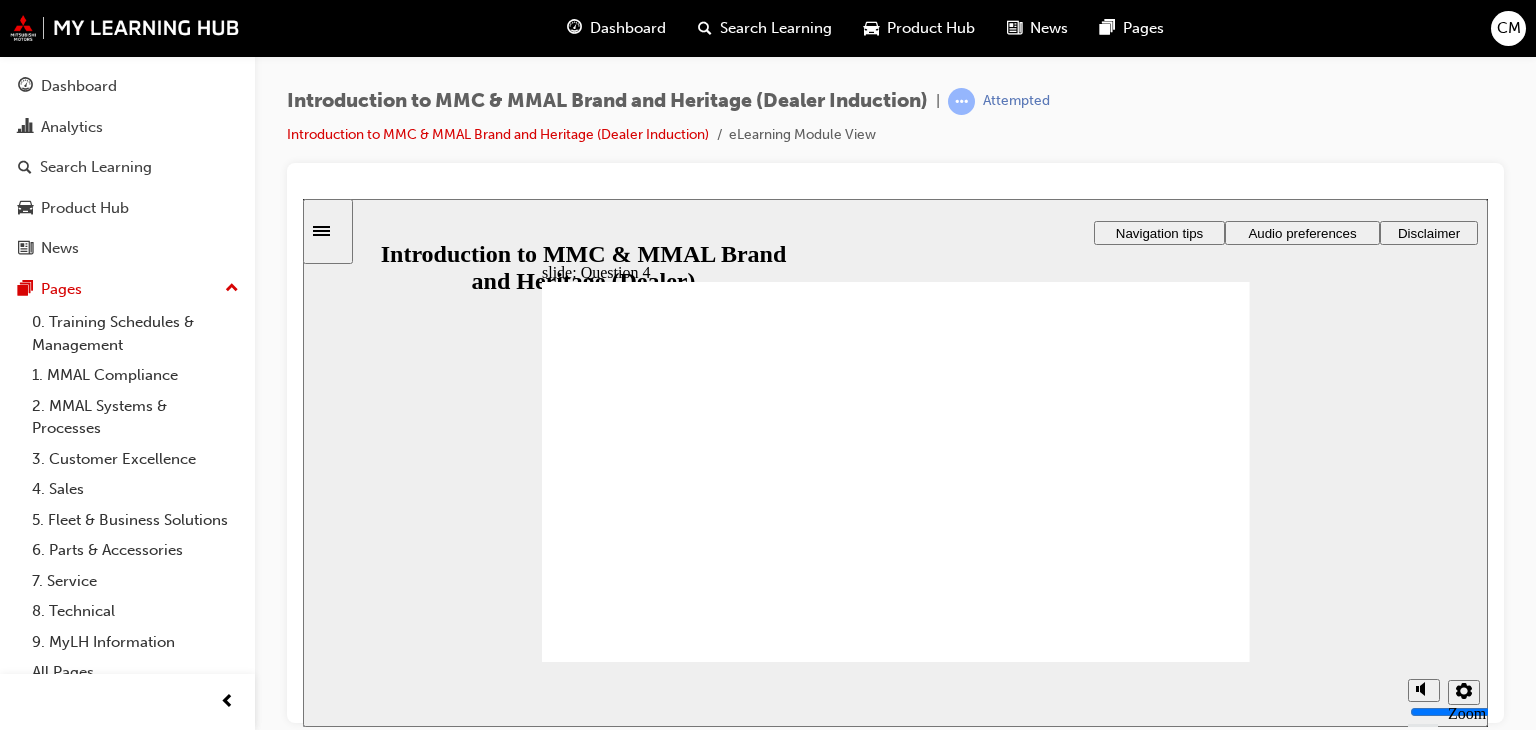 radio on "true" 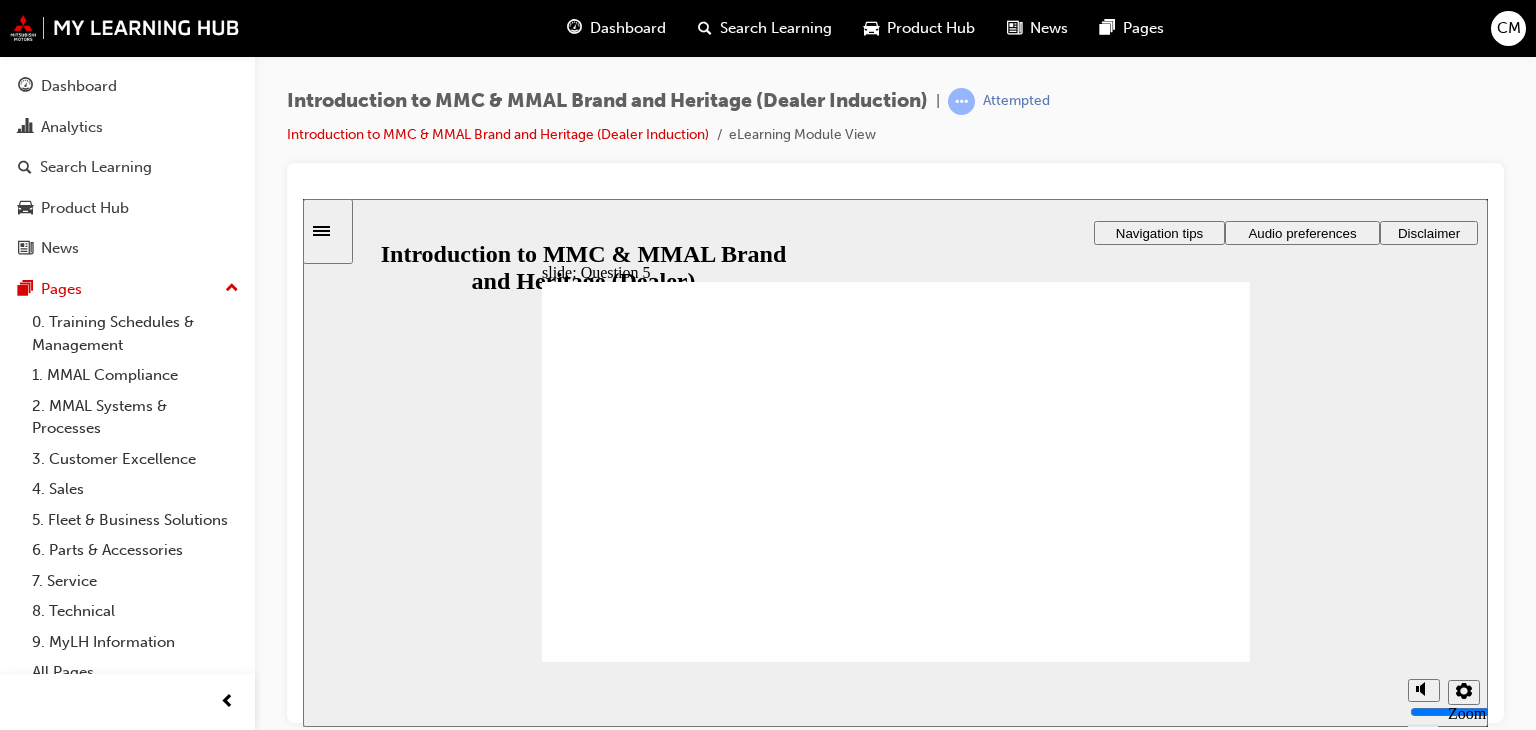 checkbox on "true" 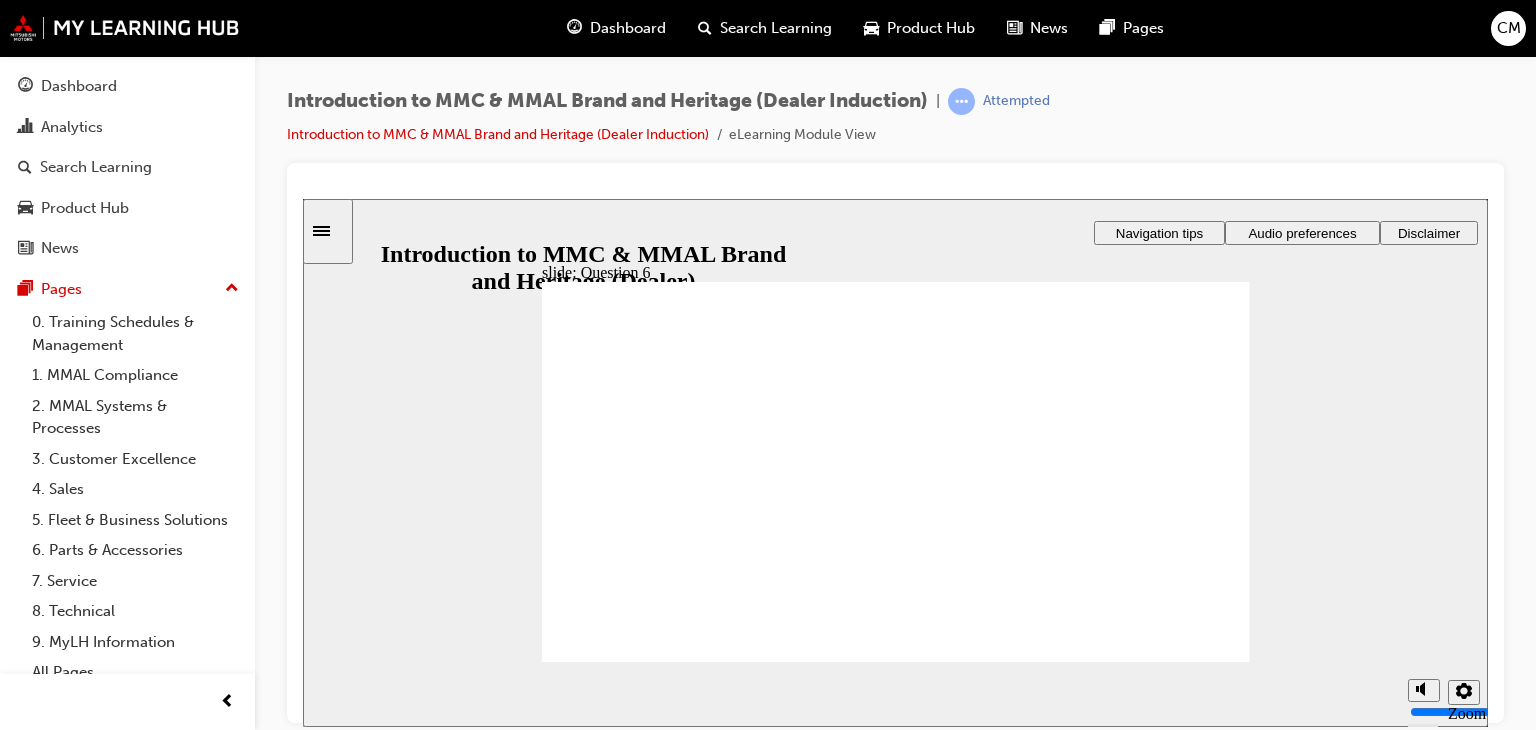 radio on "true" 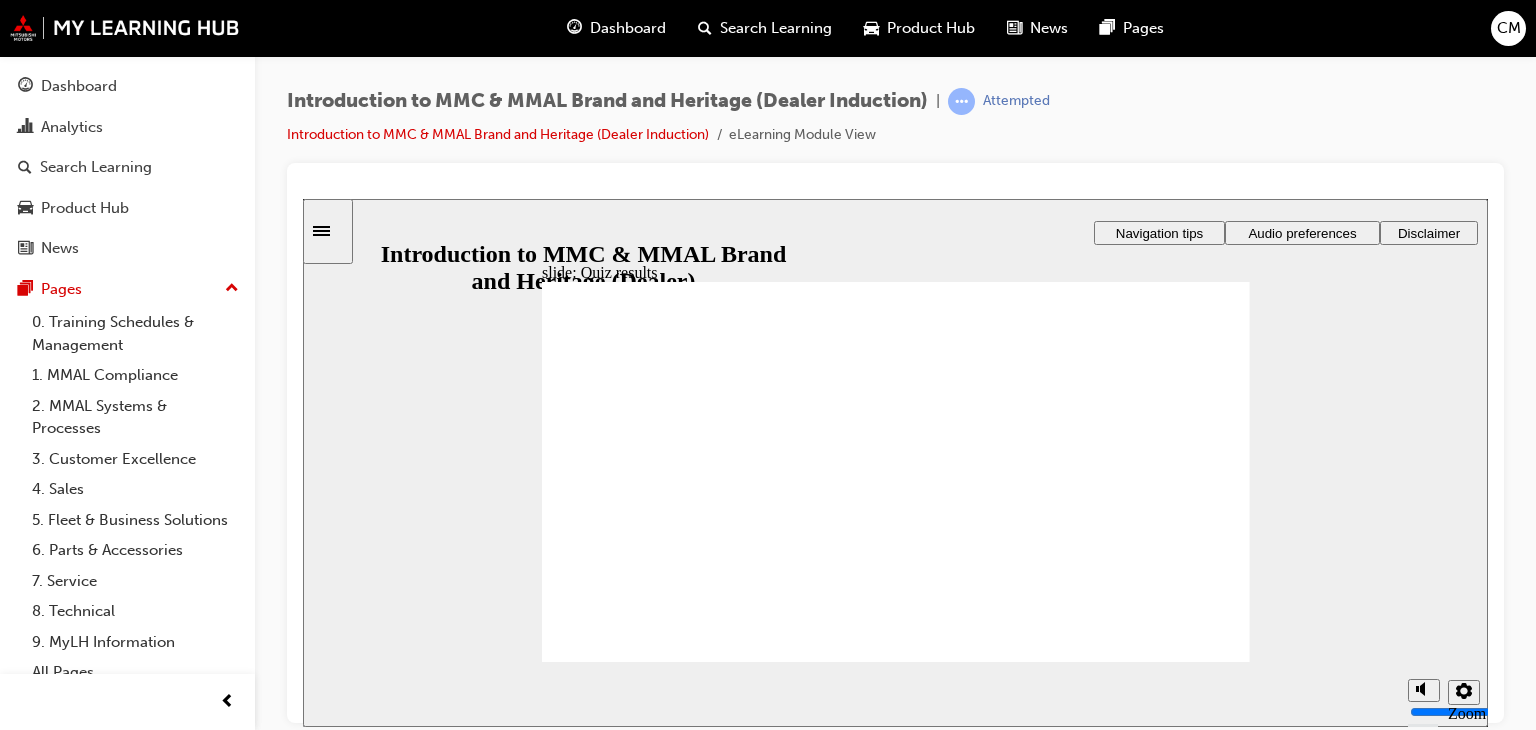 click 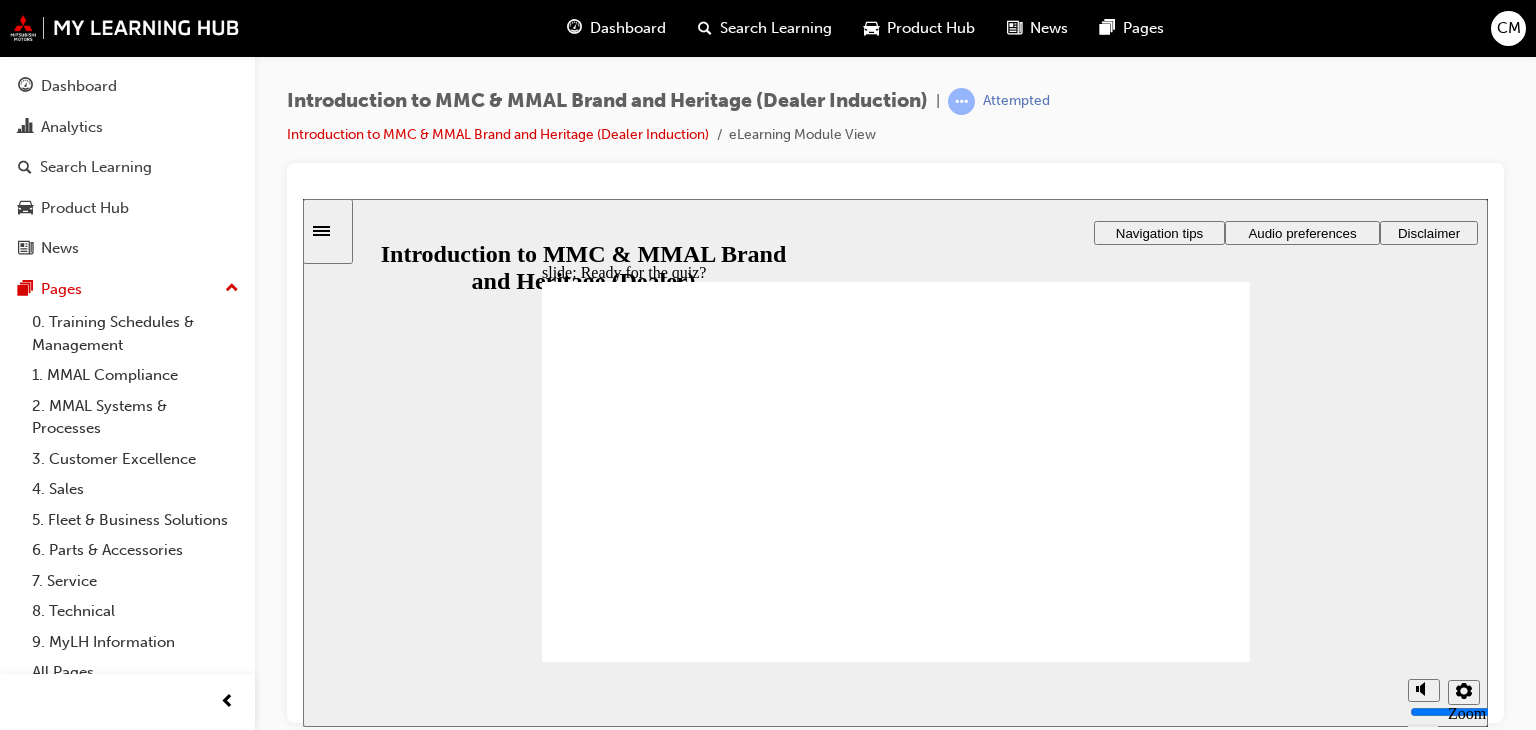 click 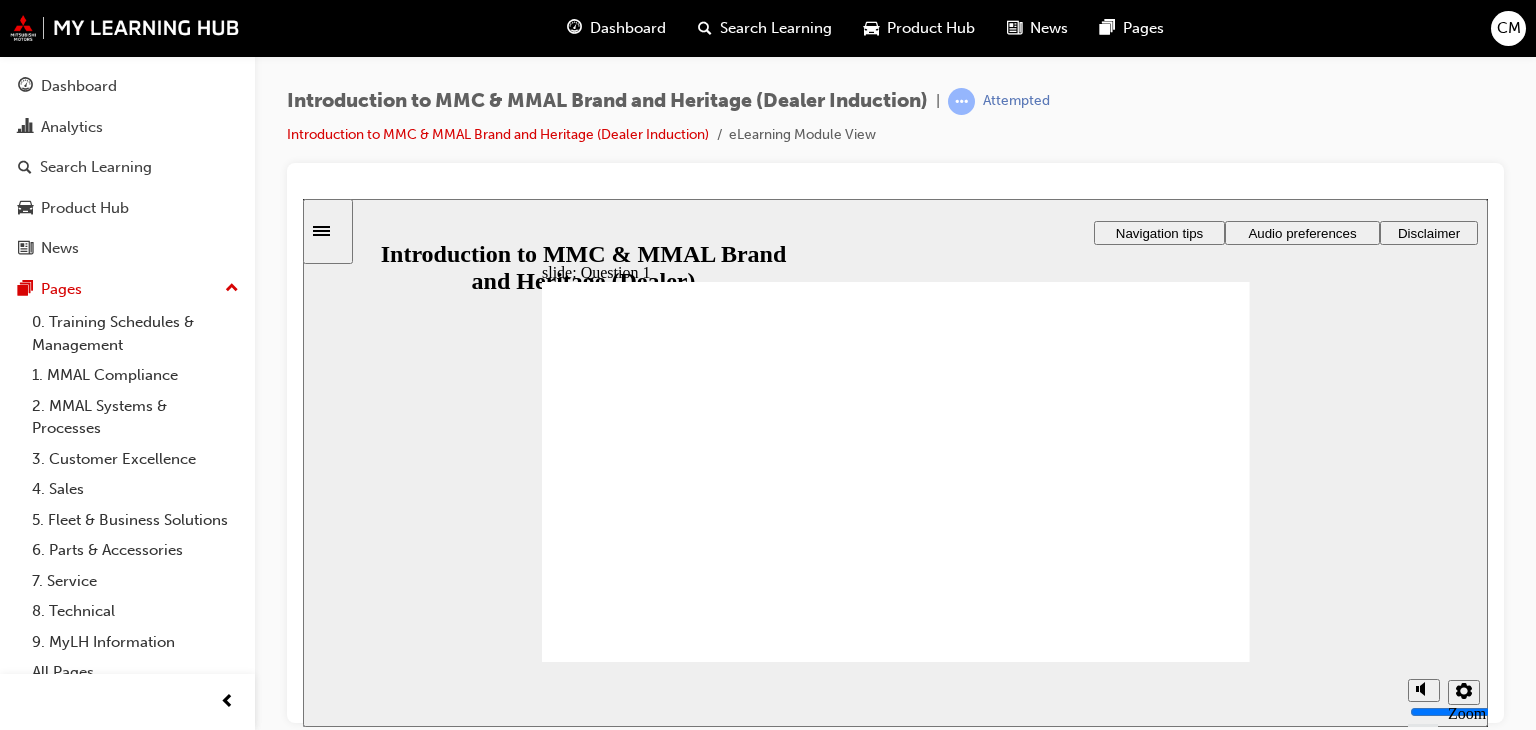 radio on "true" 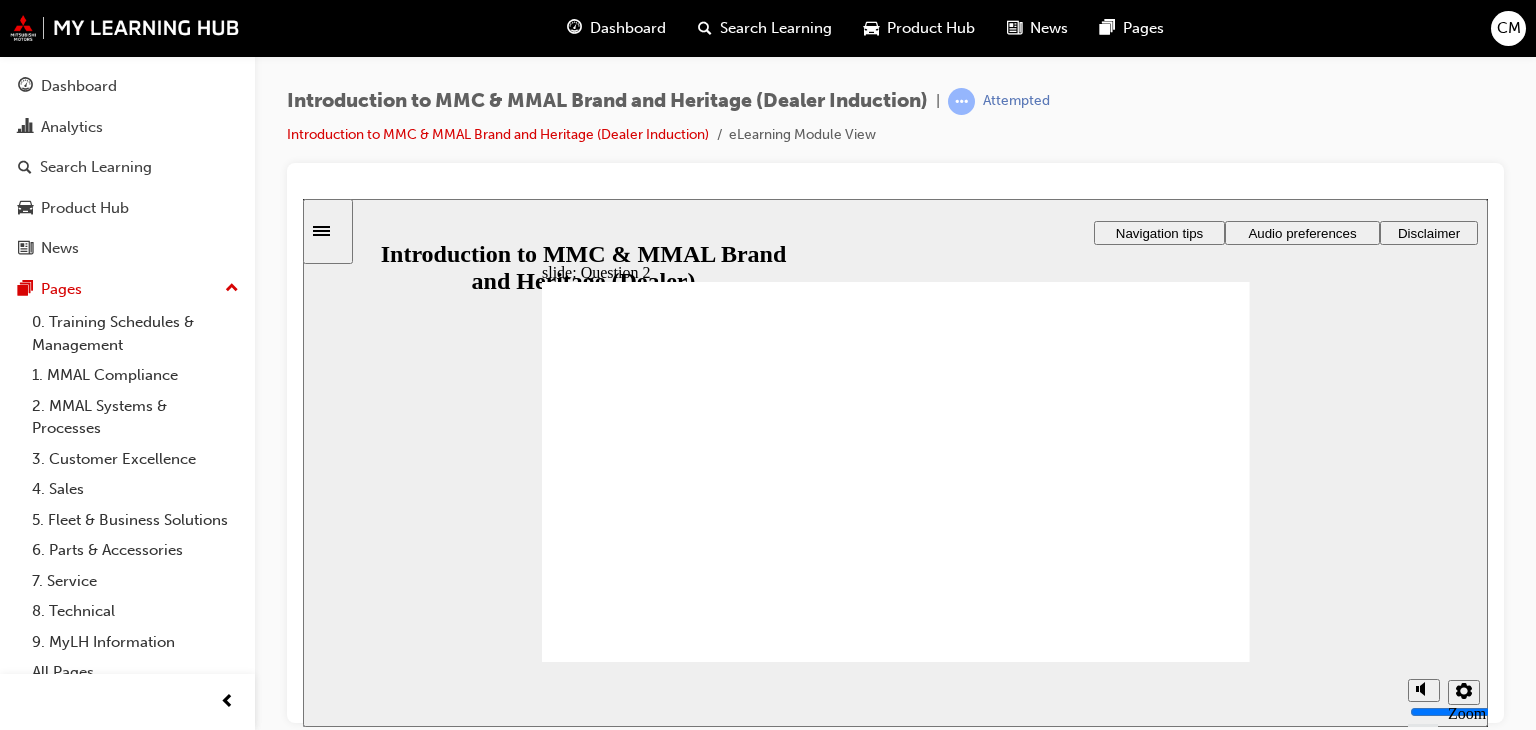radio on "true" 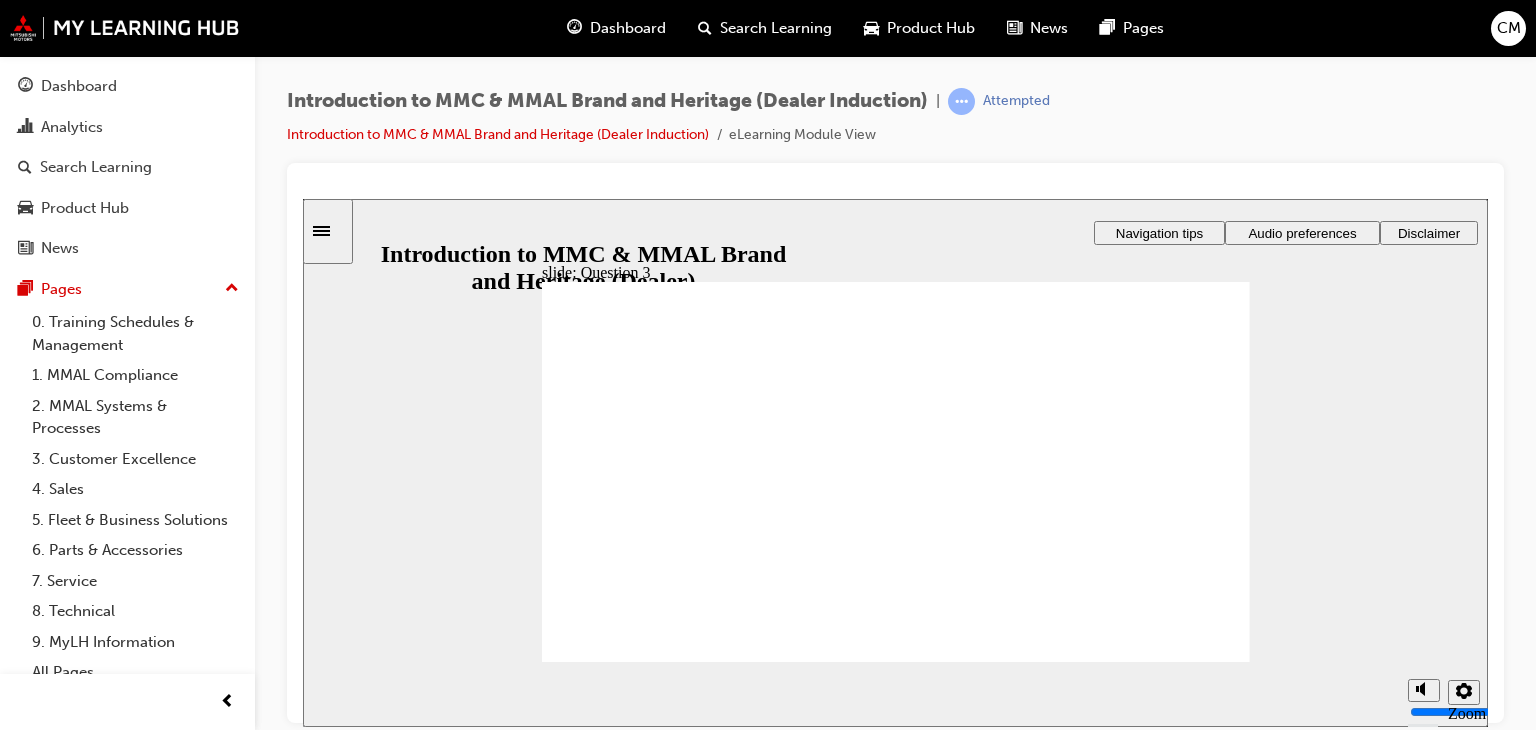 radio on "true" 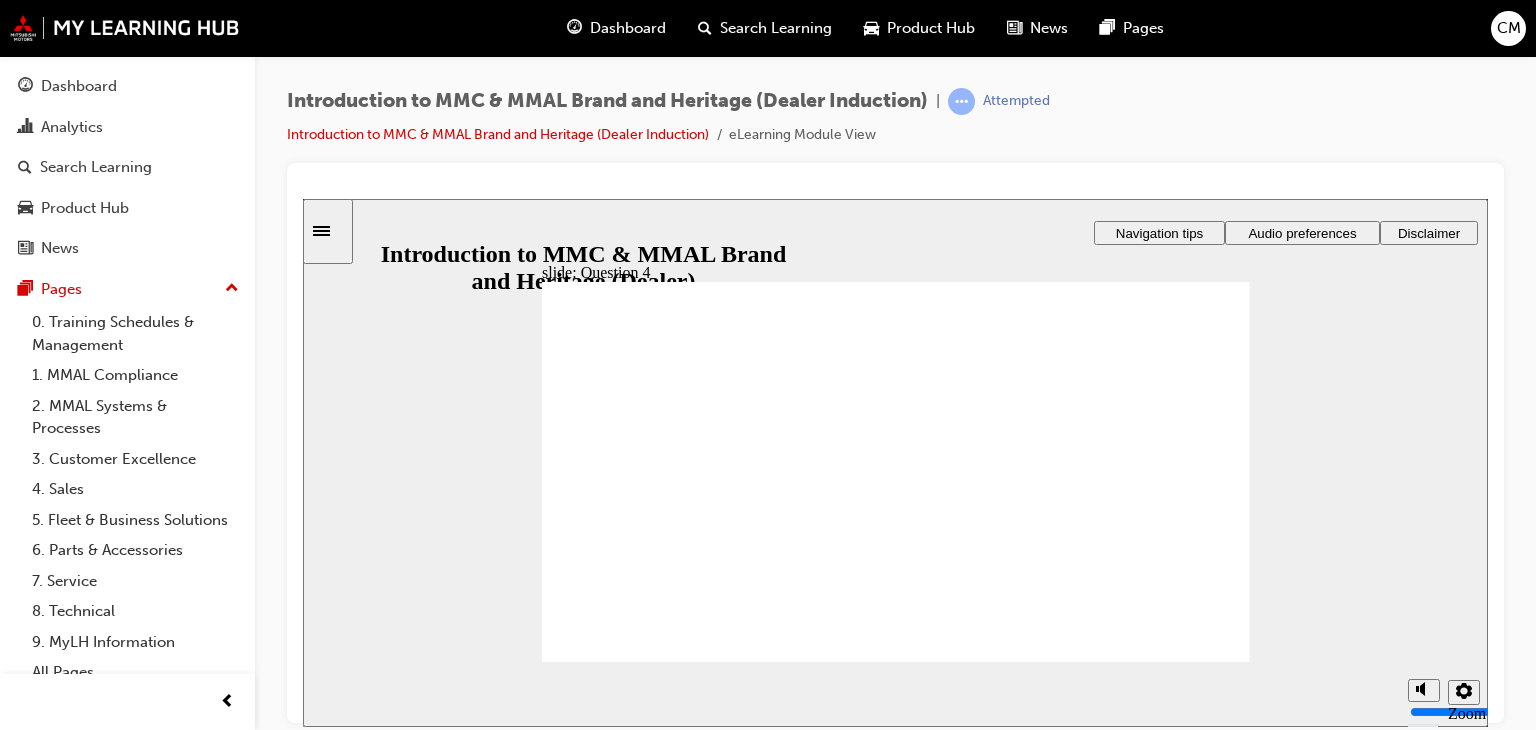 radio on "true" 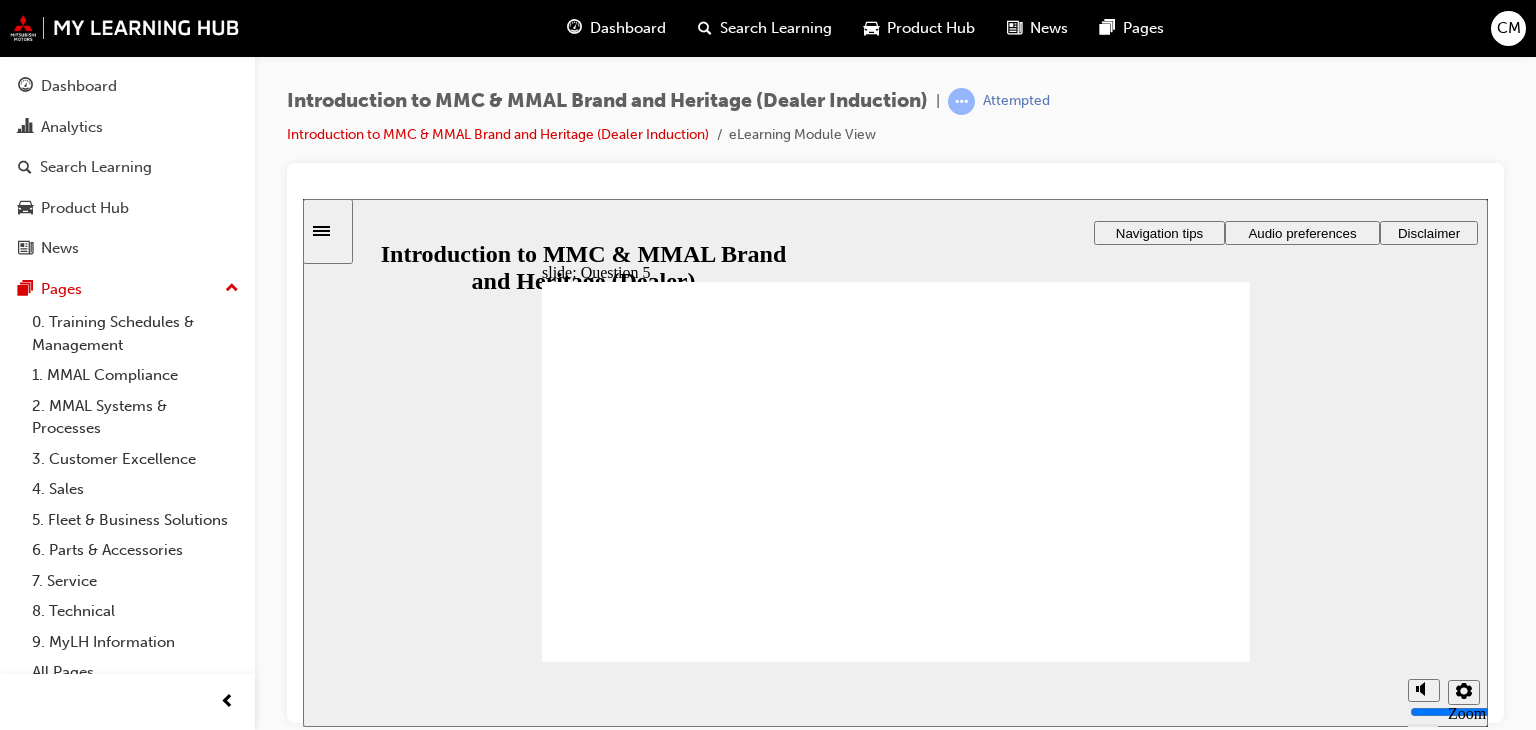 checkbox on "true" 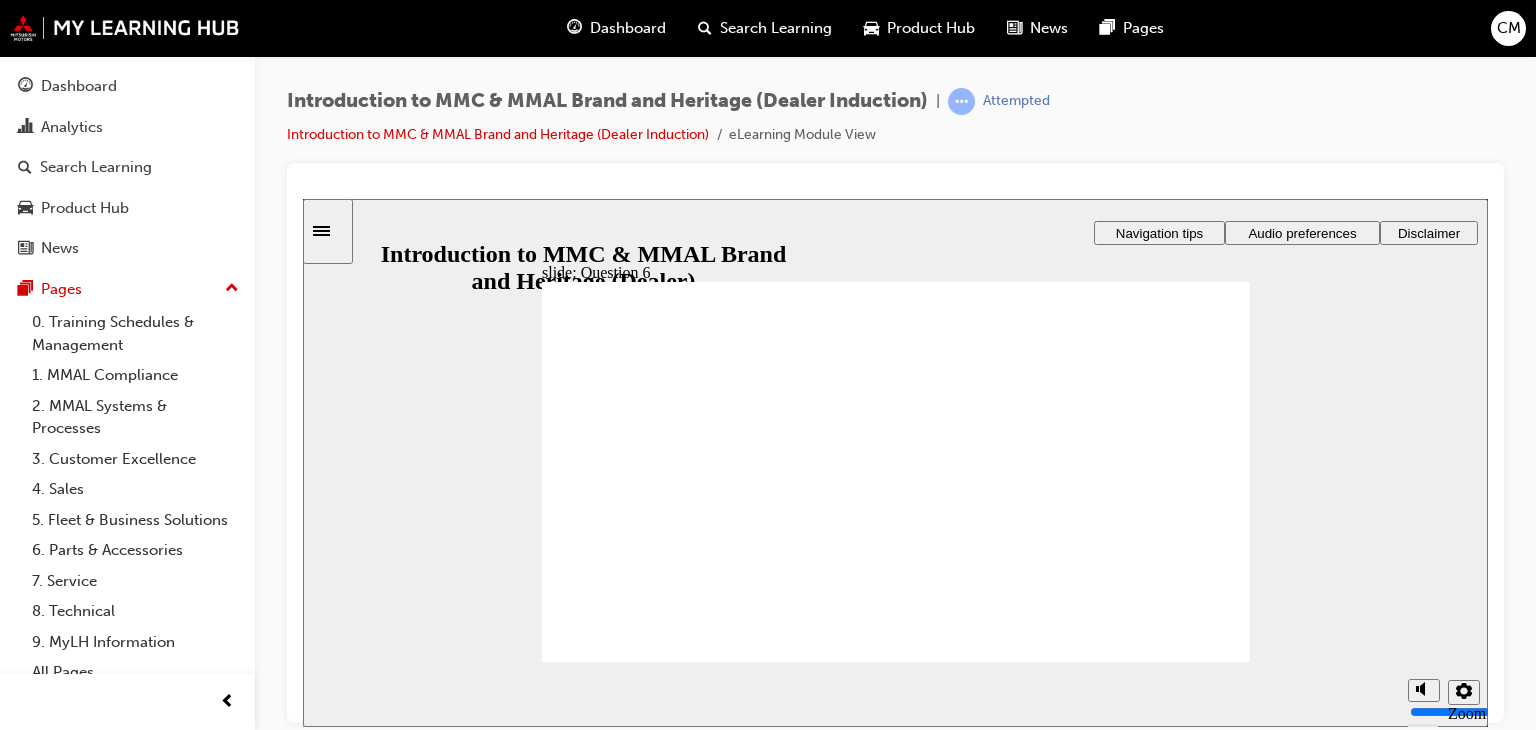 radio on "true" 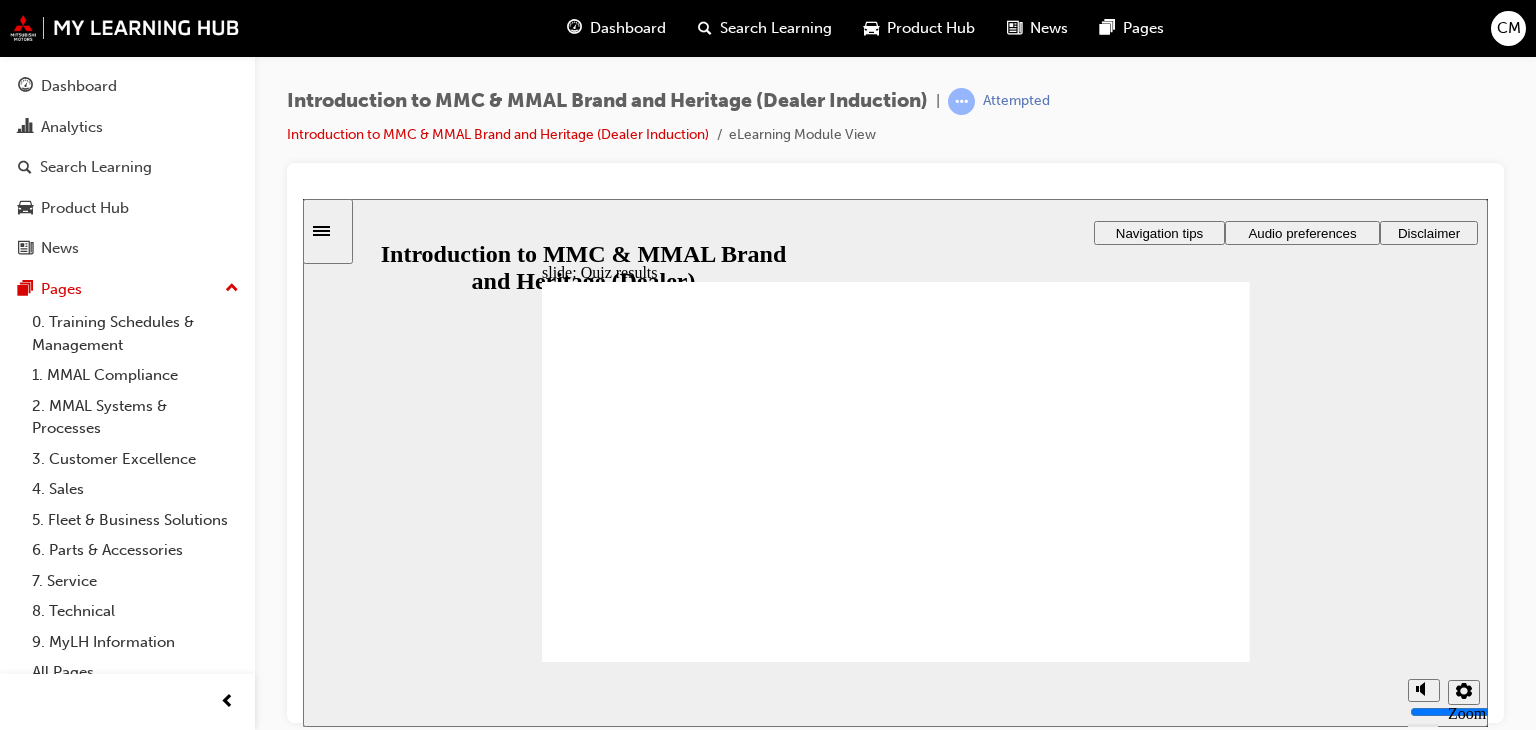 click 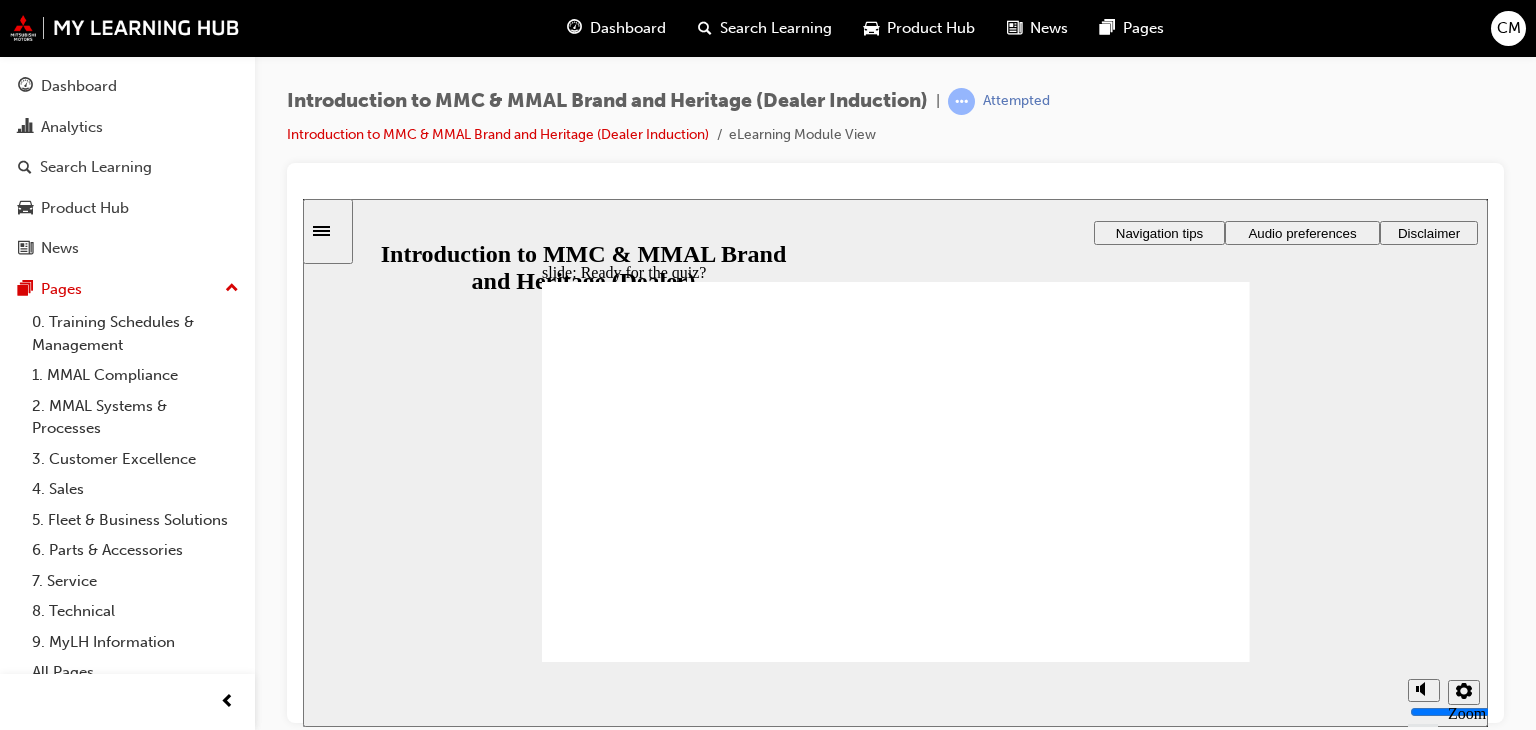 click 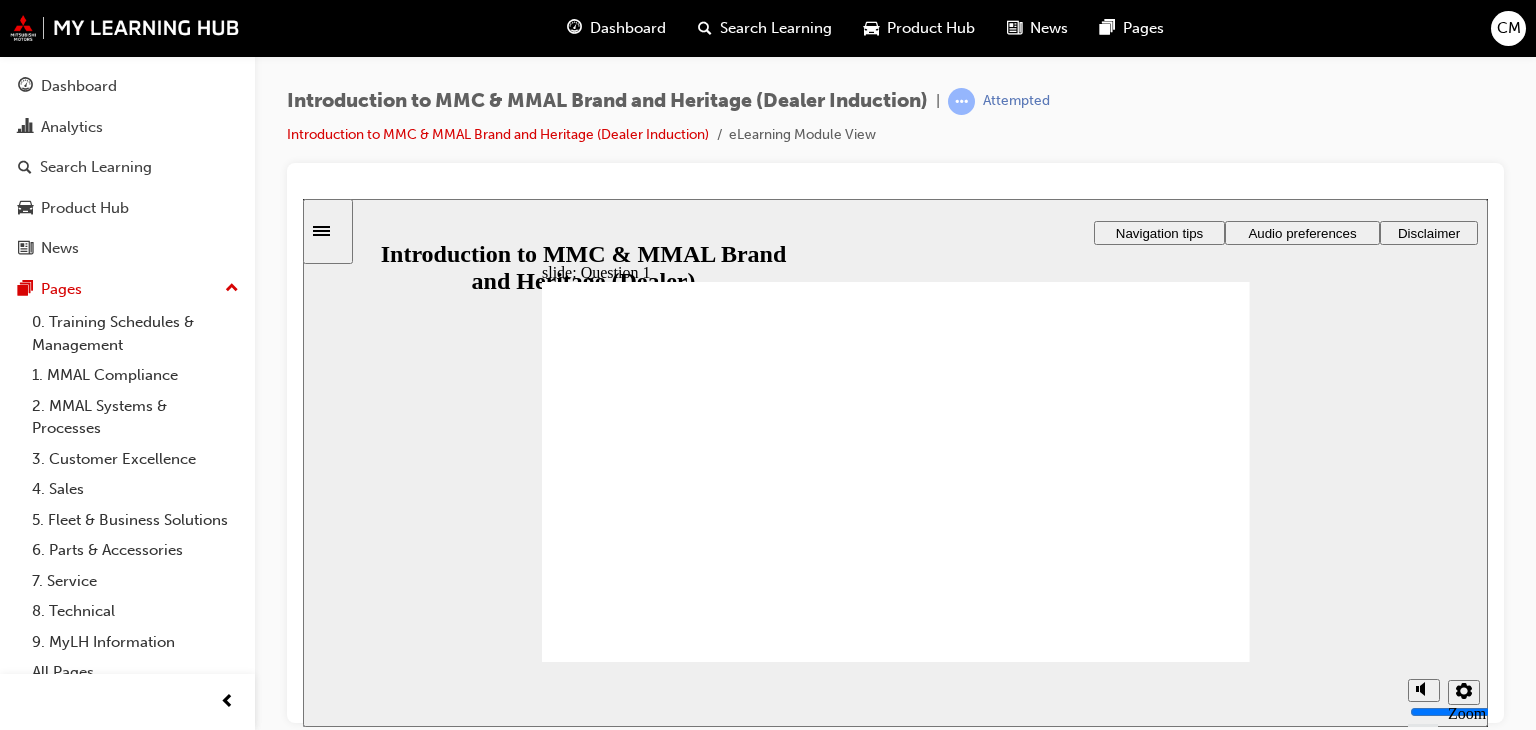 radio on "true" 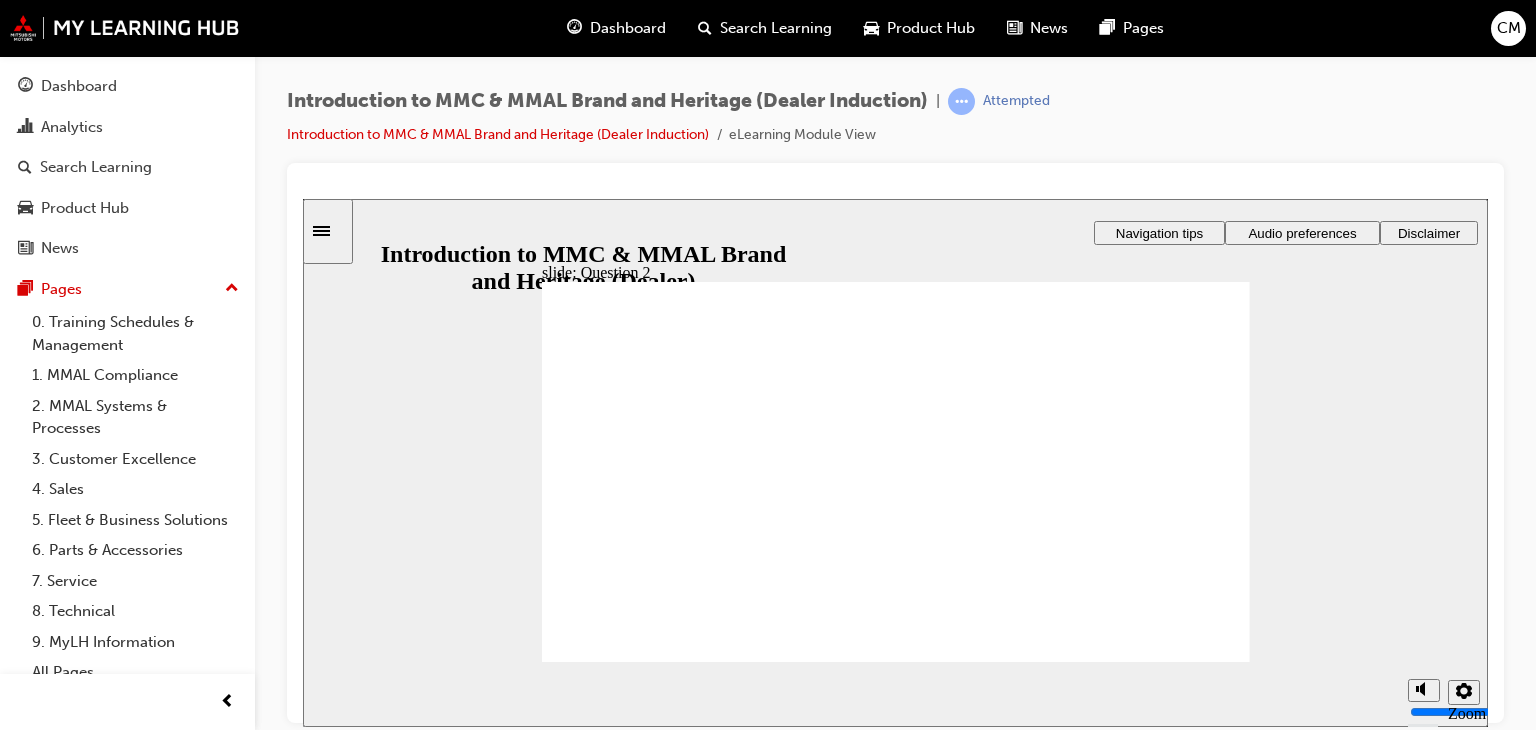 radio on "true" 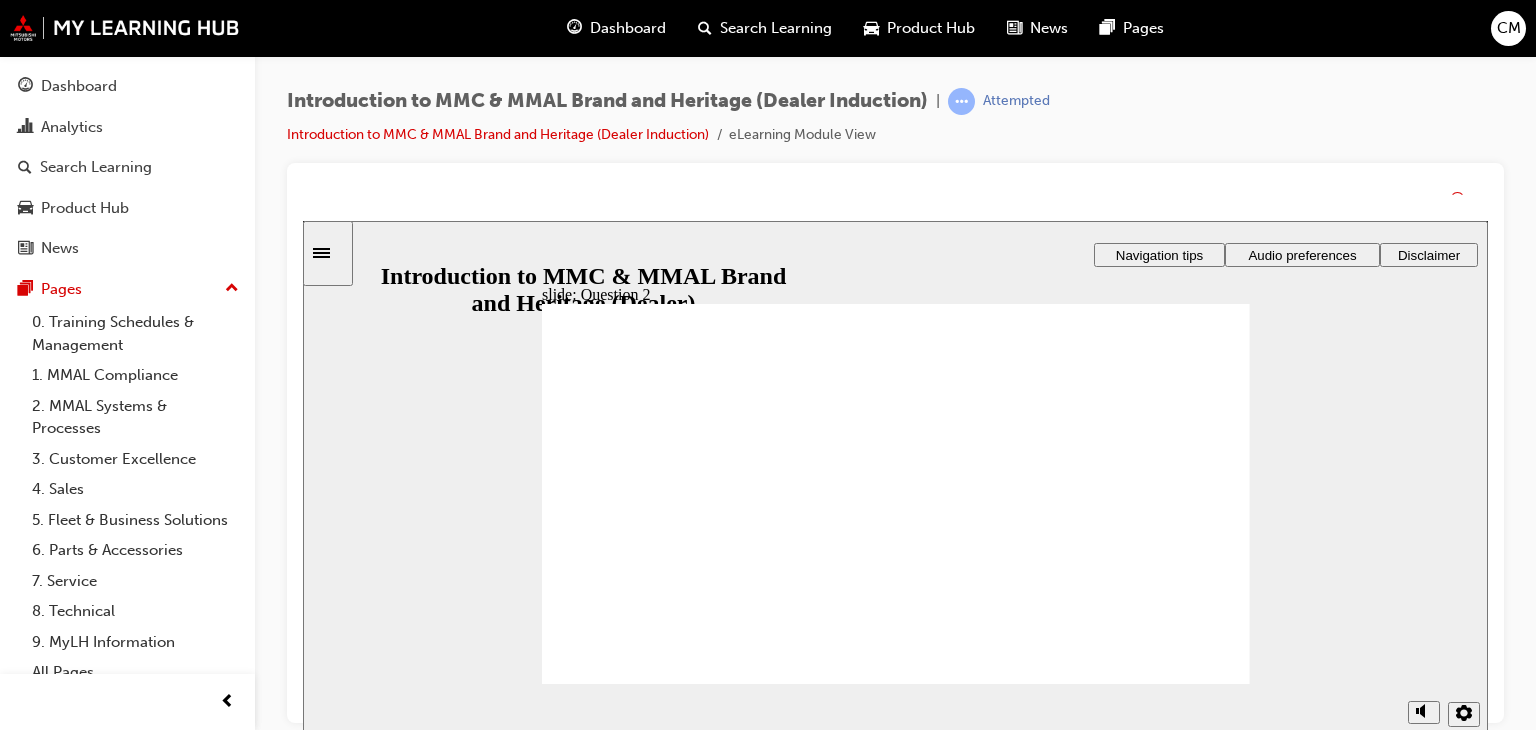 click on "Next" at bounding box center (1198, 2198) 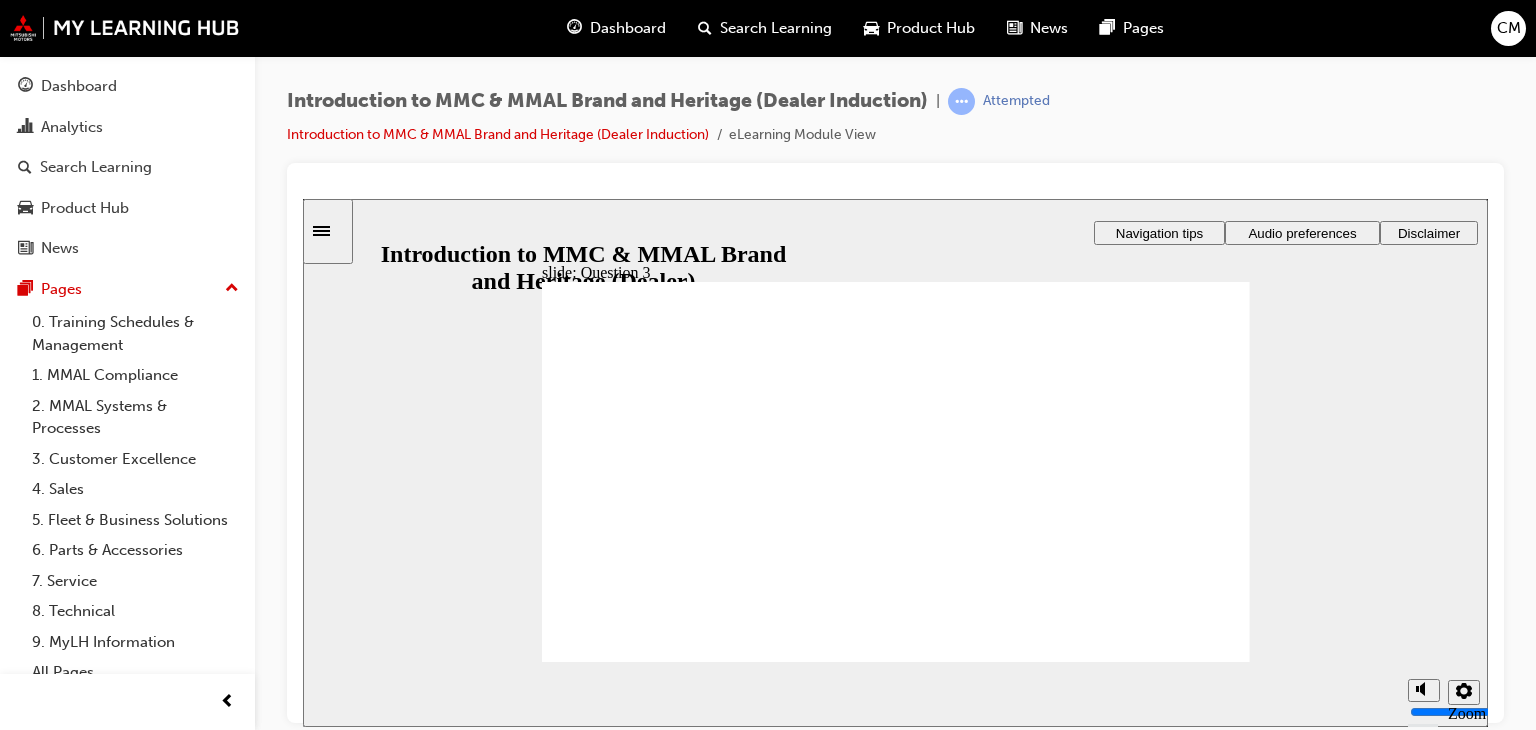 radio on "true" 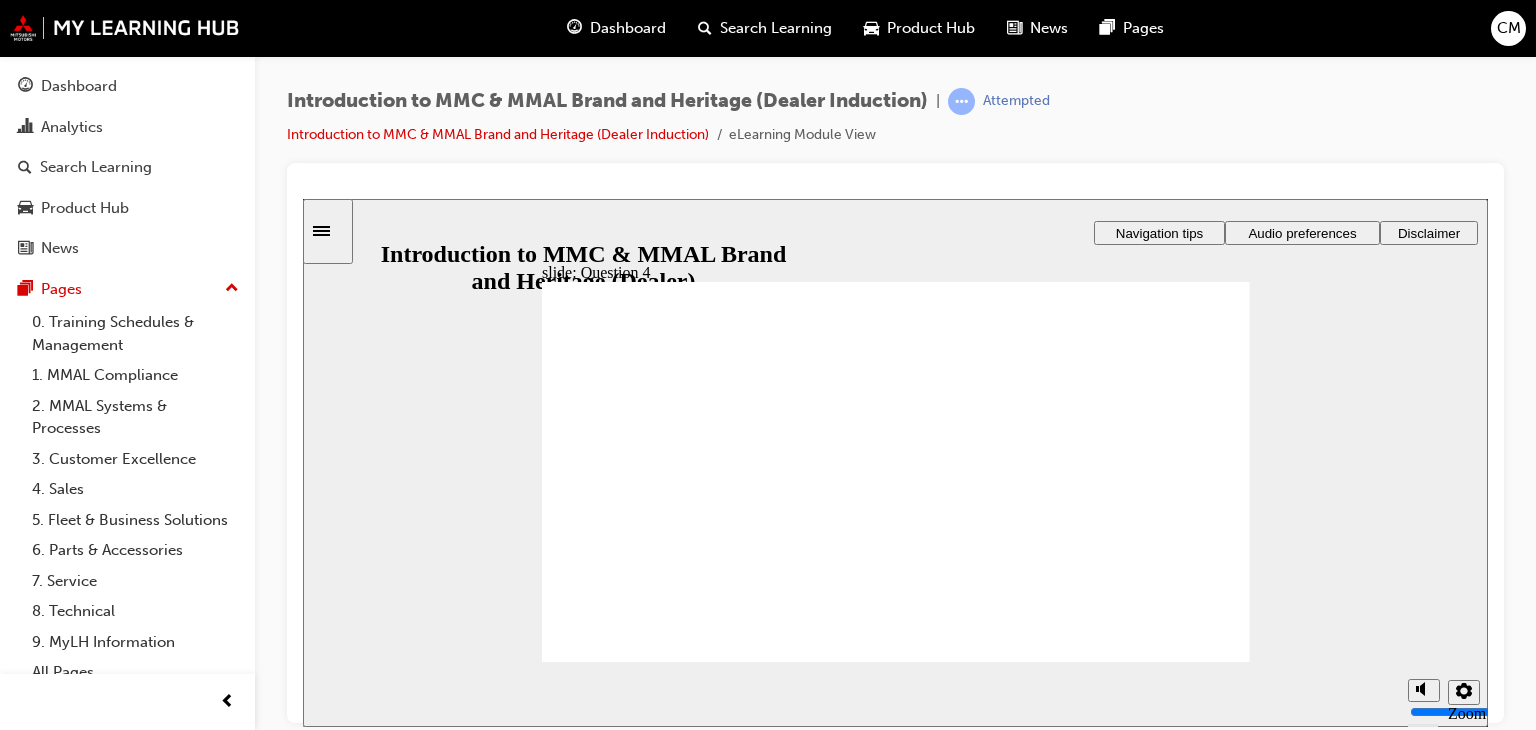 radio on "true" 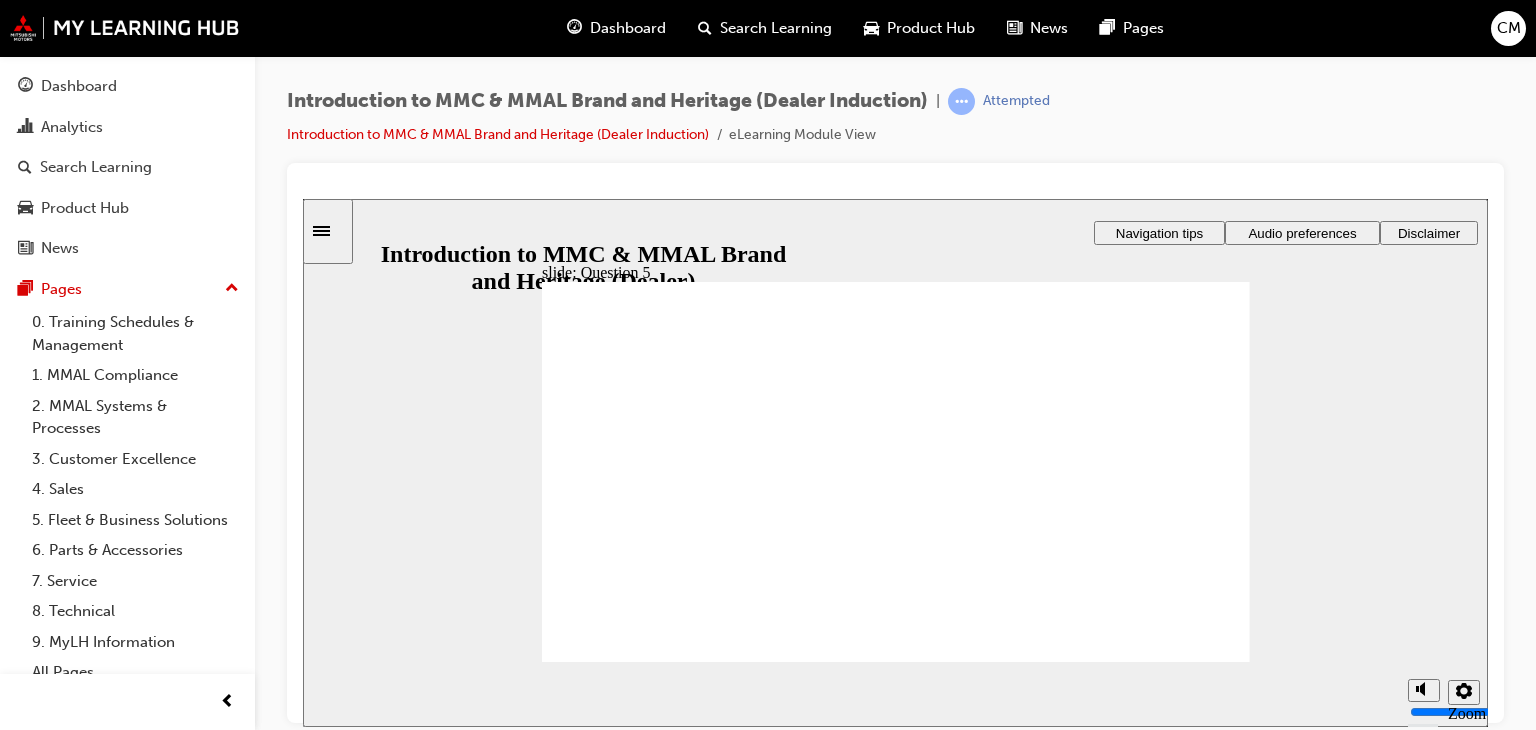 checkbox on "true" 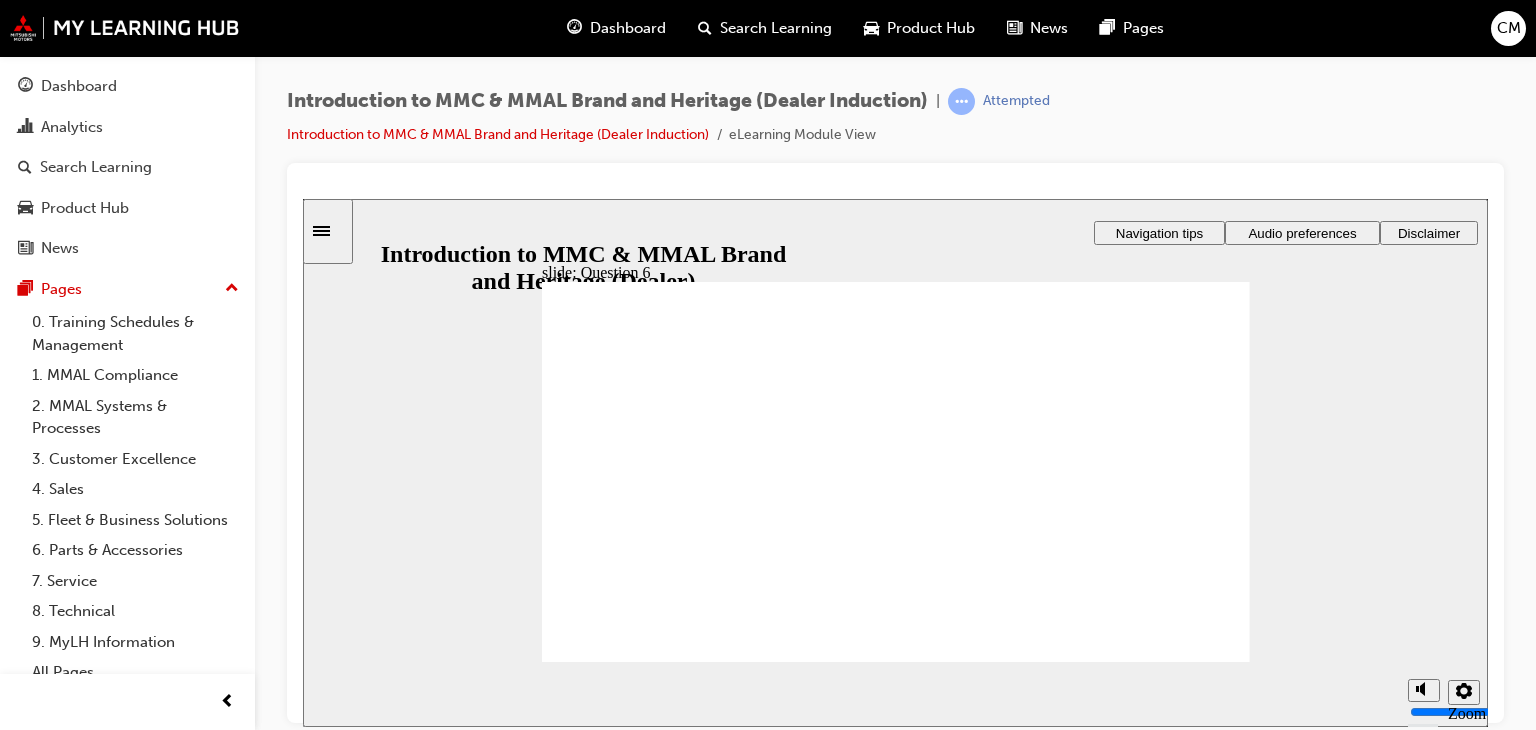 radio on "true" 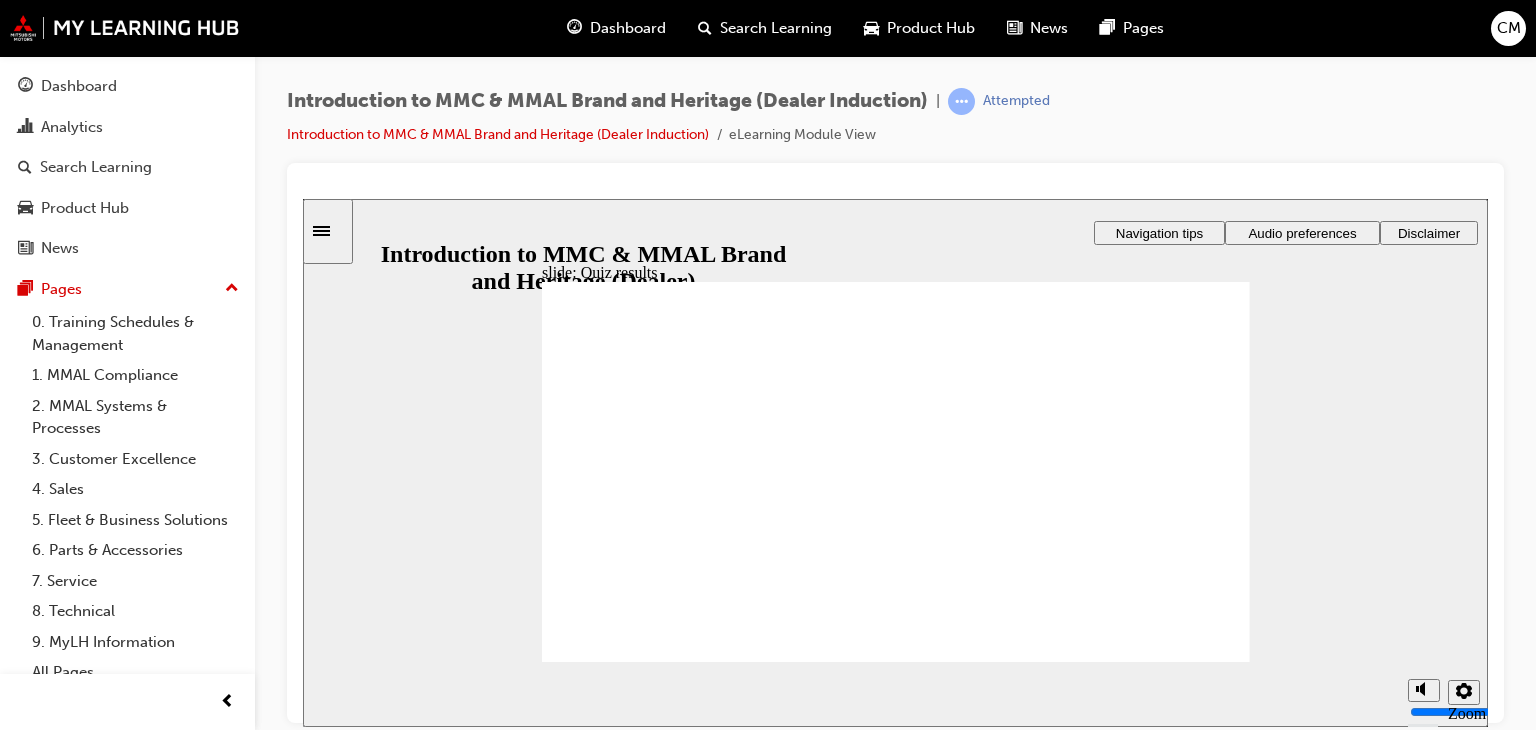 click 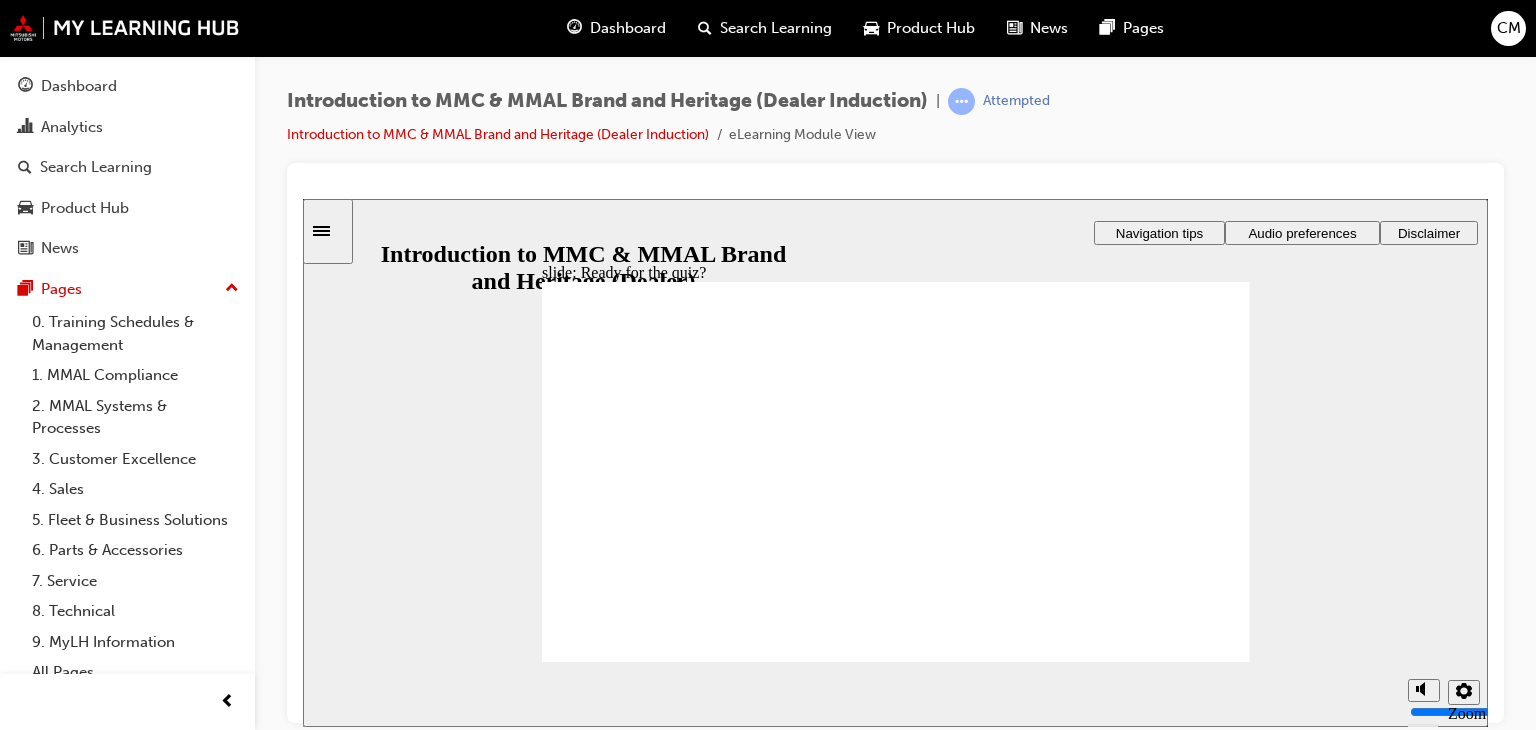 click 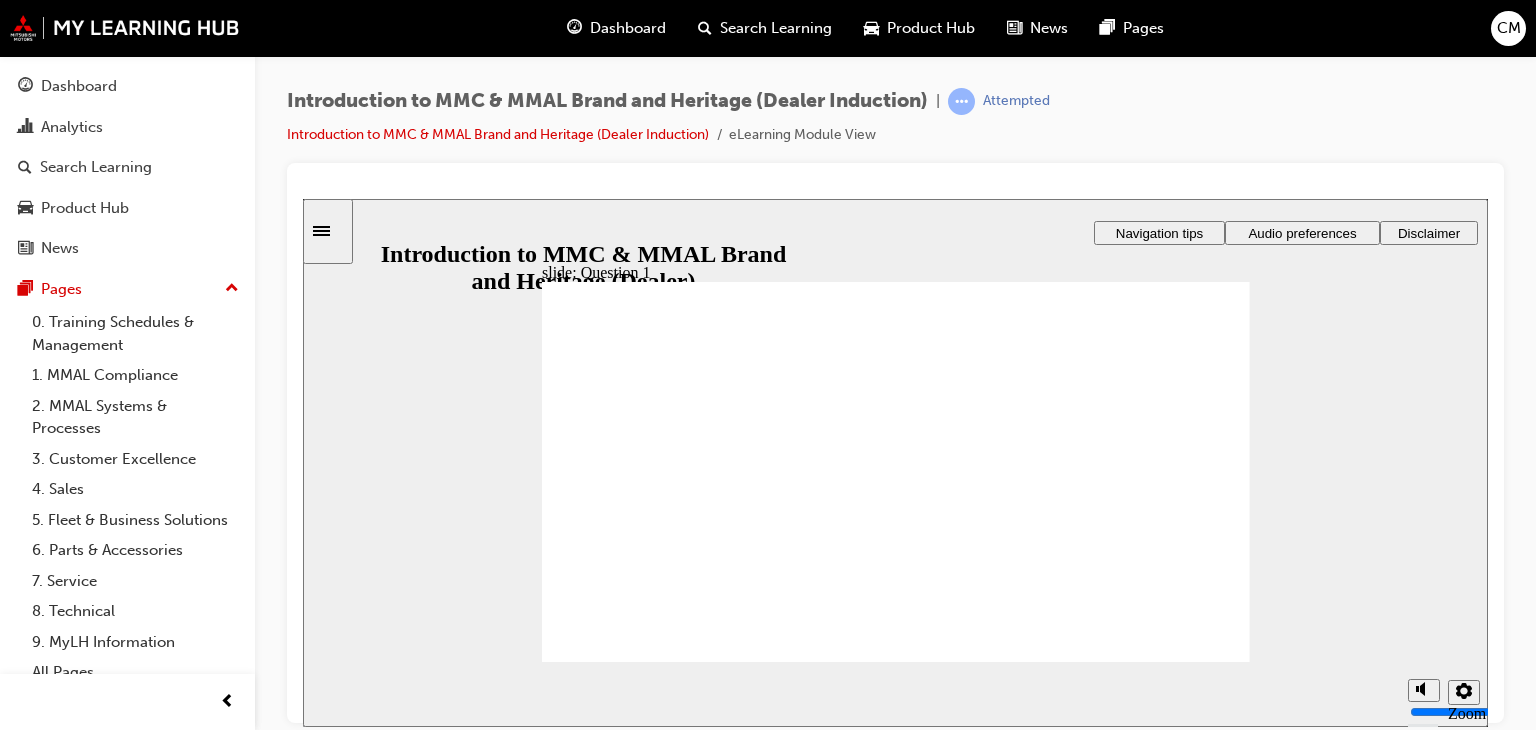 radio on "true" 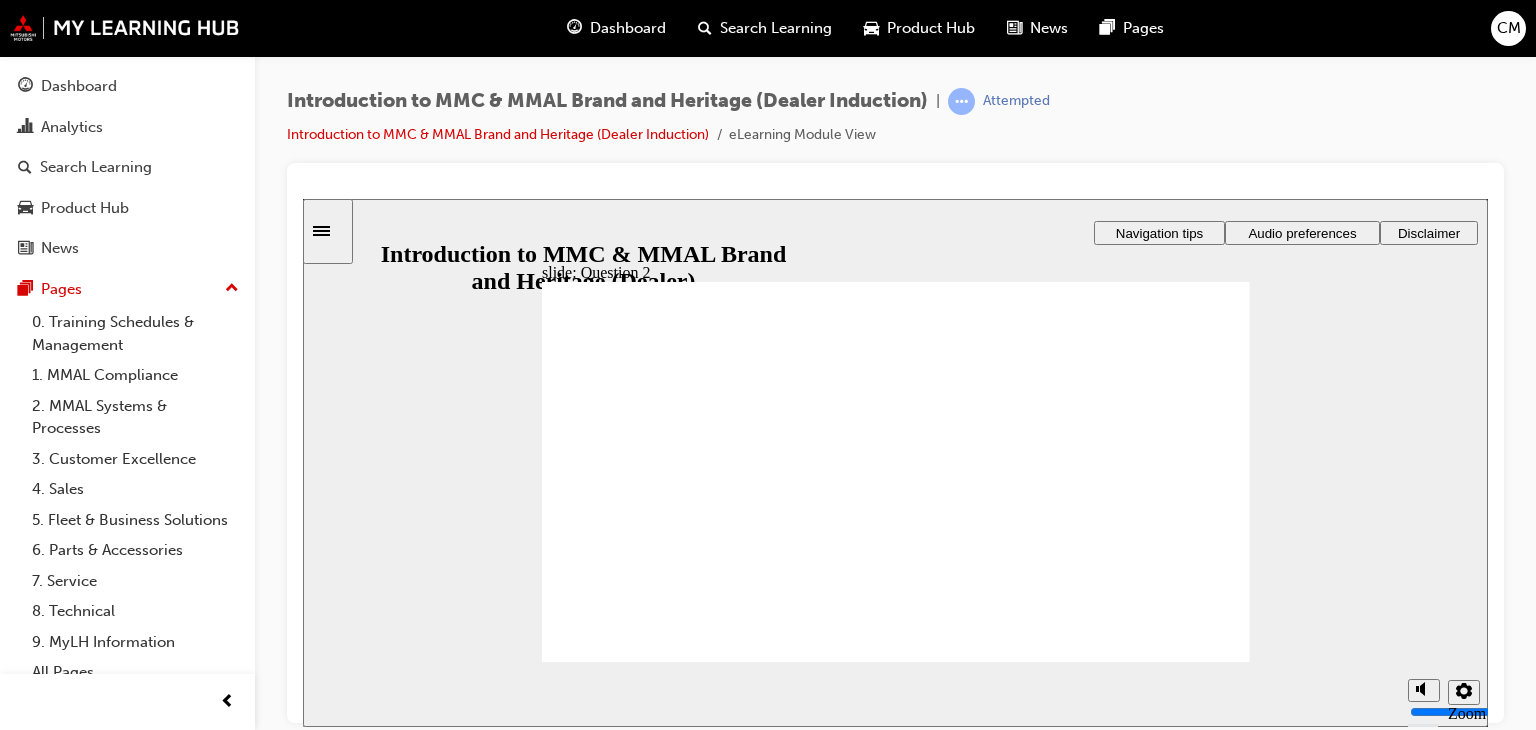 radio on "true" 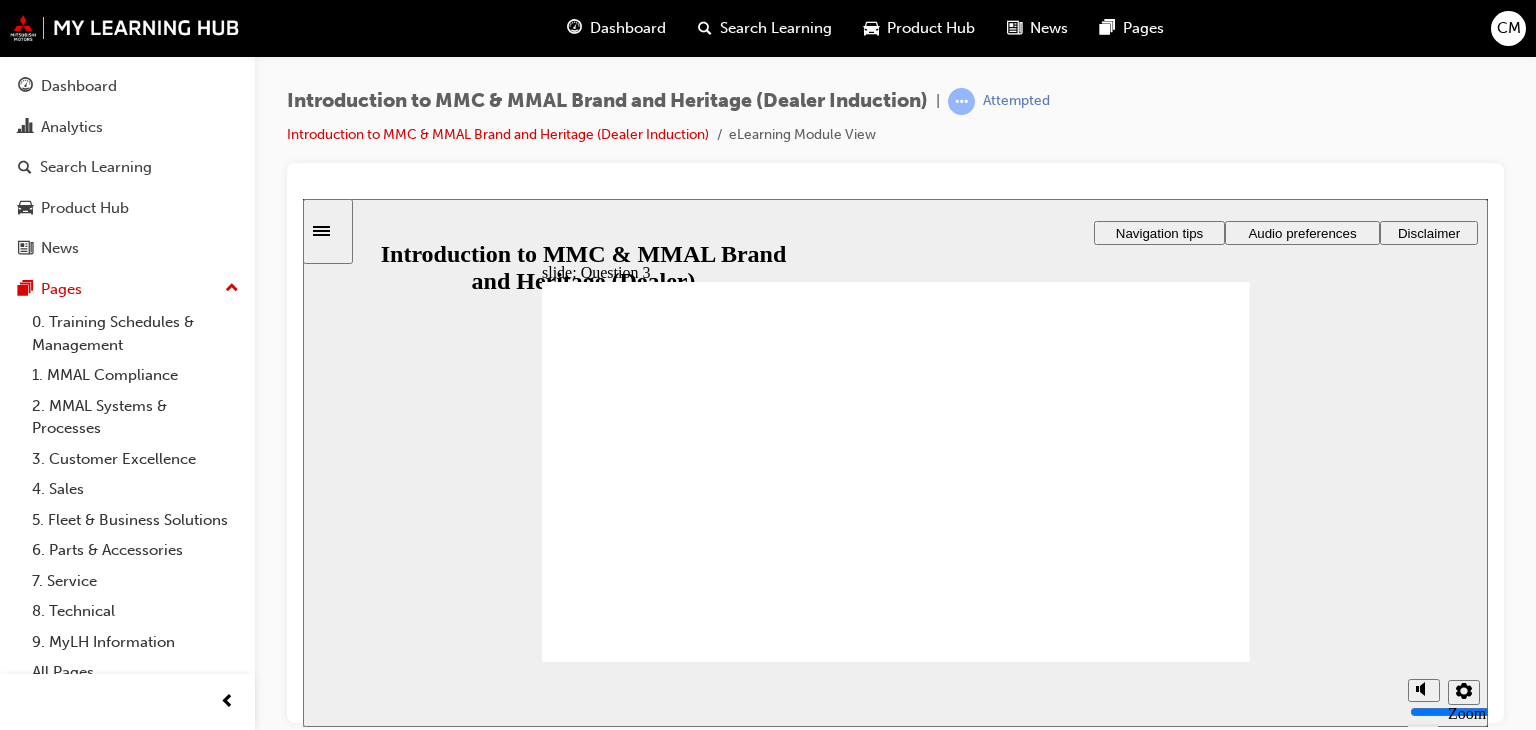 radio on "true" 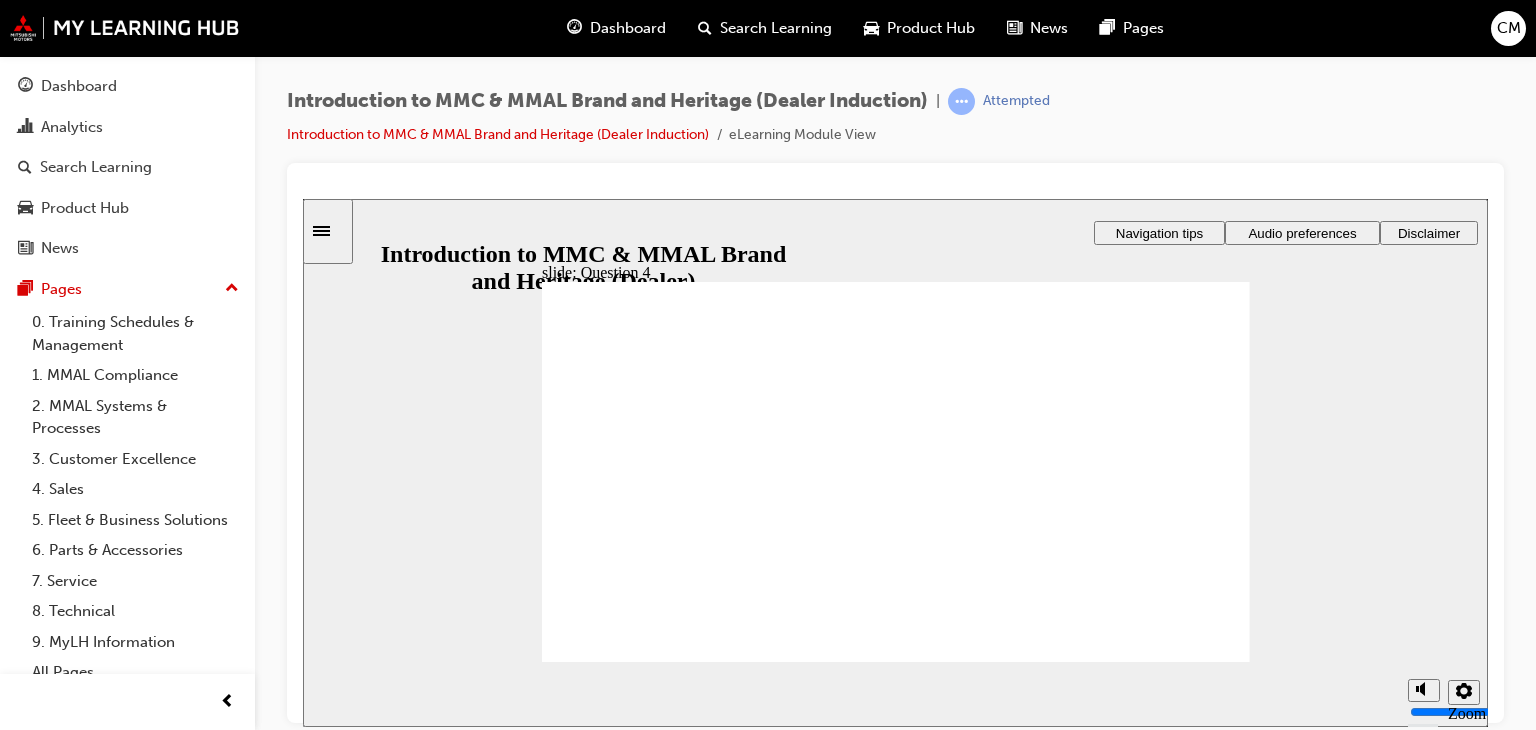 radio on "true" 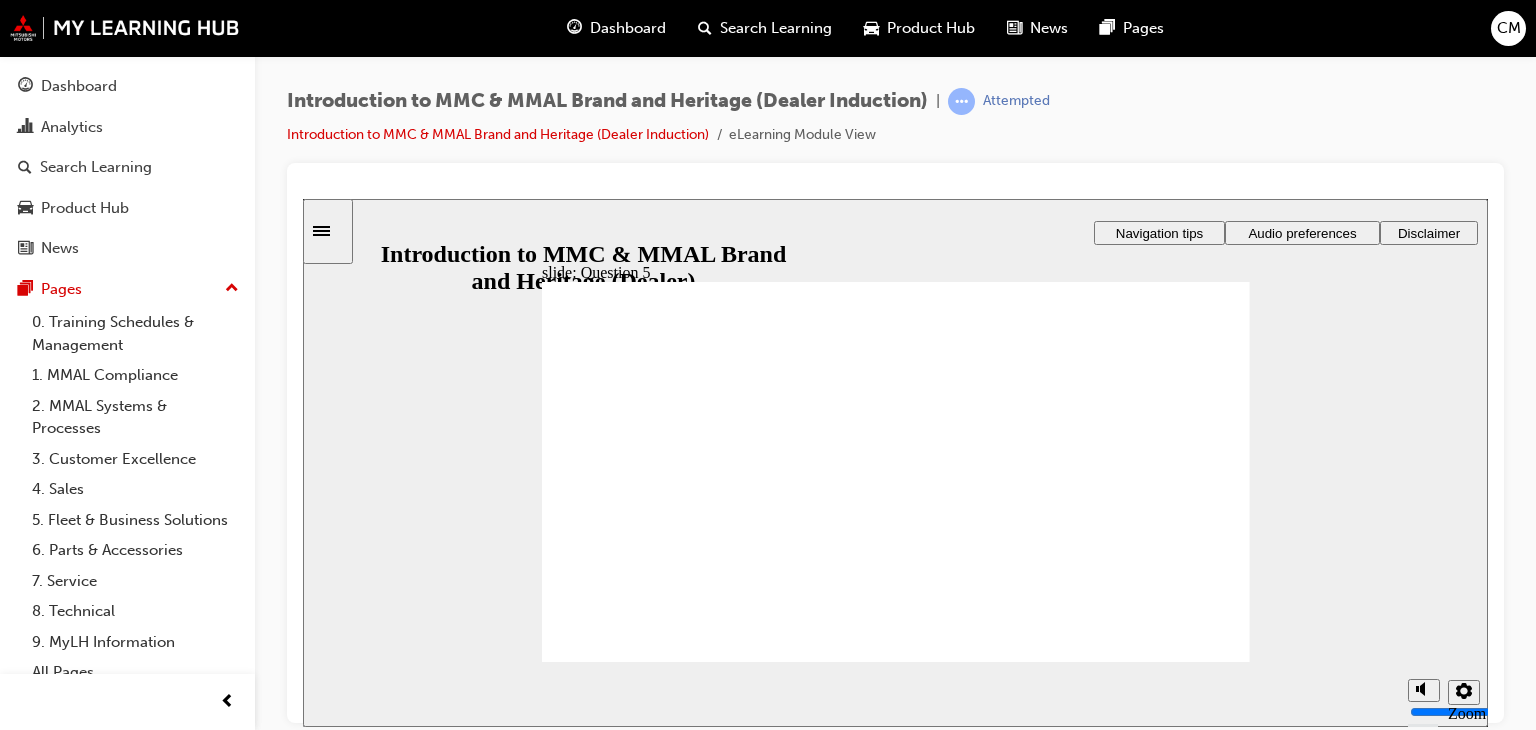 checkbox on "true" 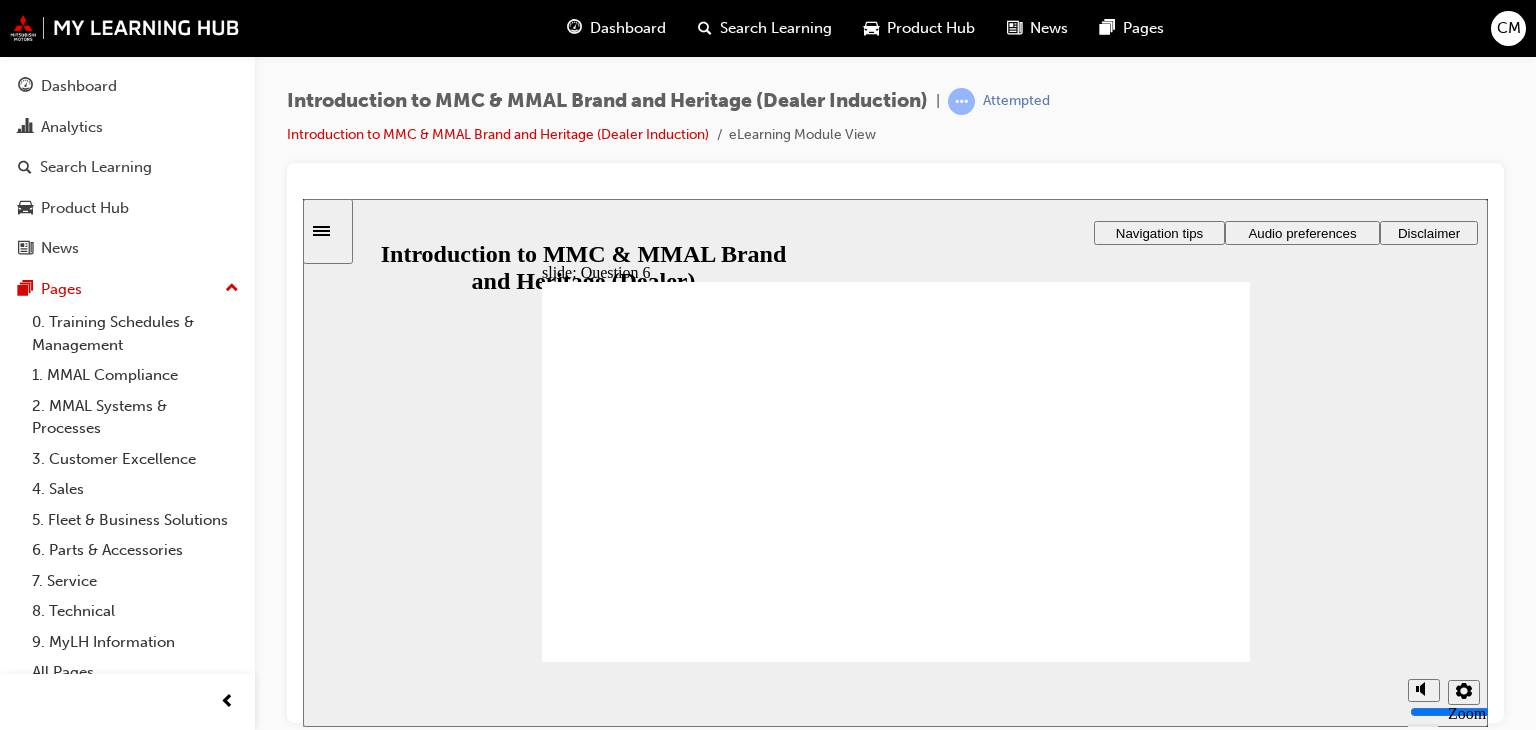 radio on "true" 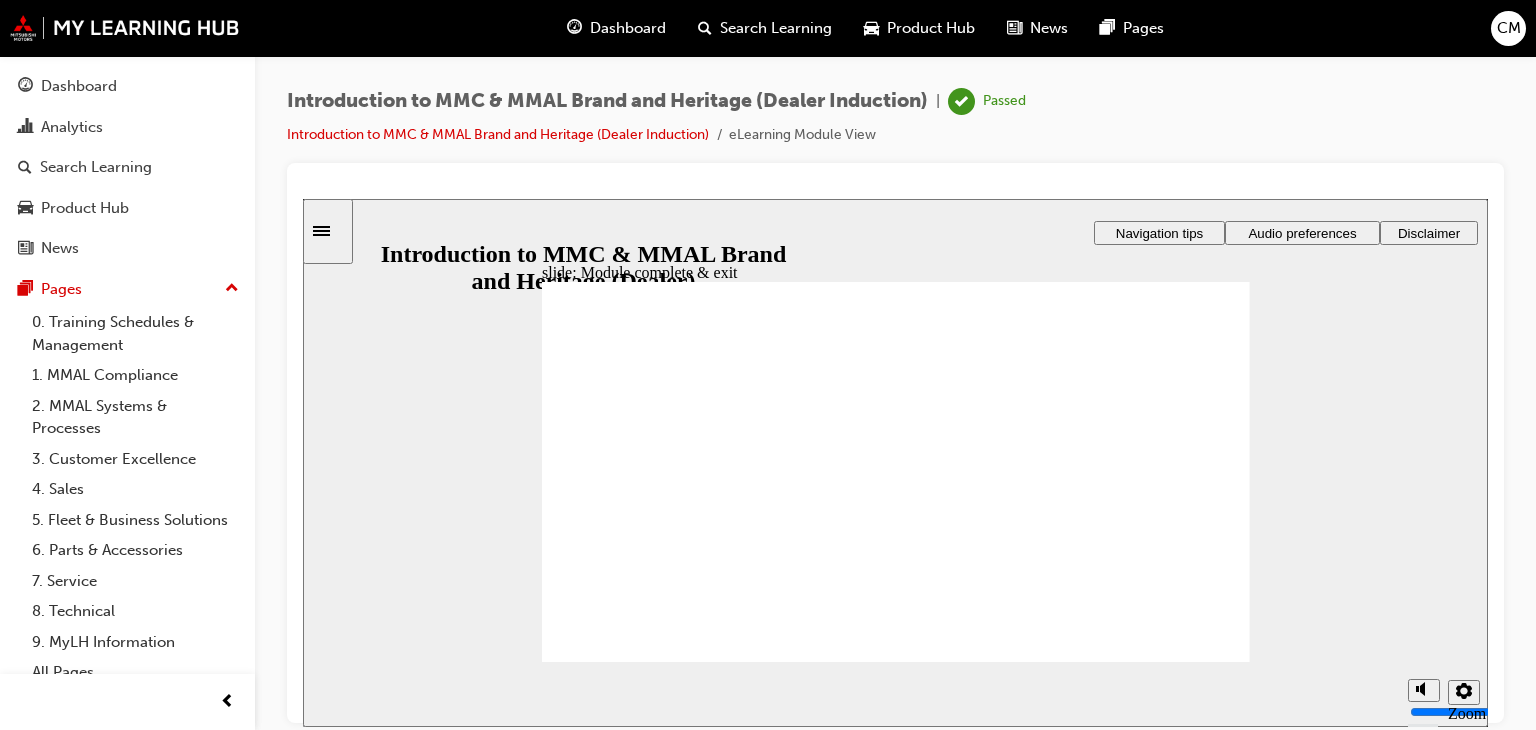 click 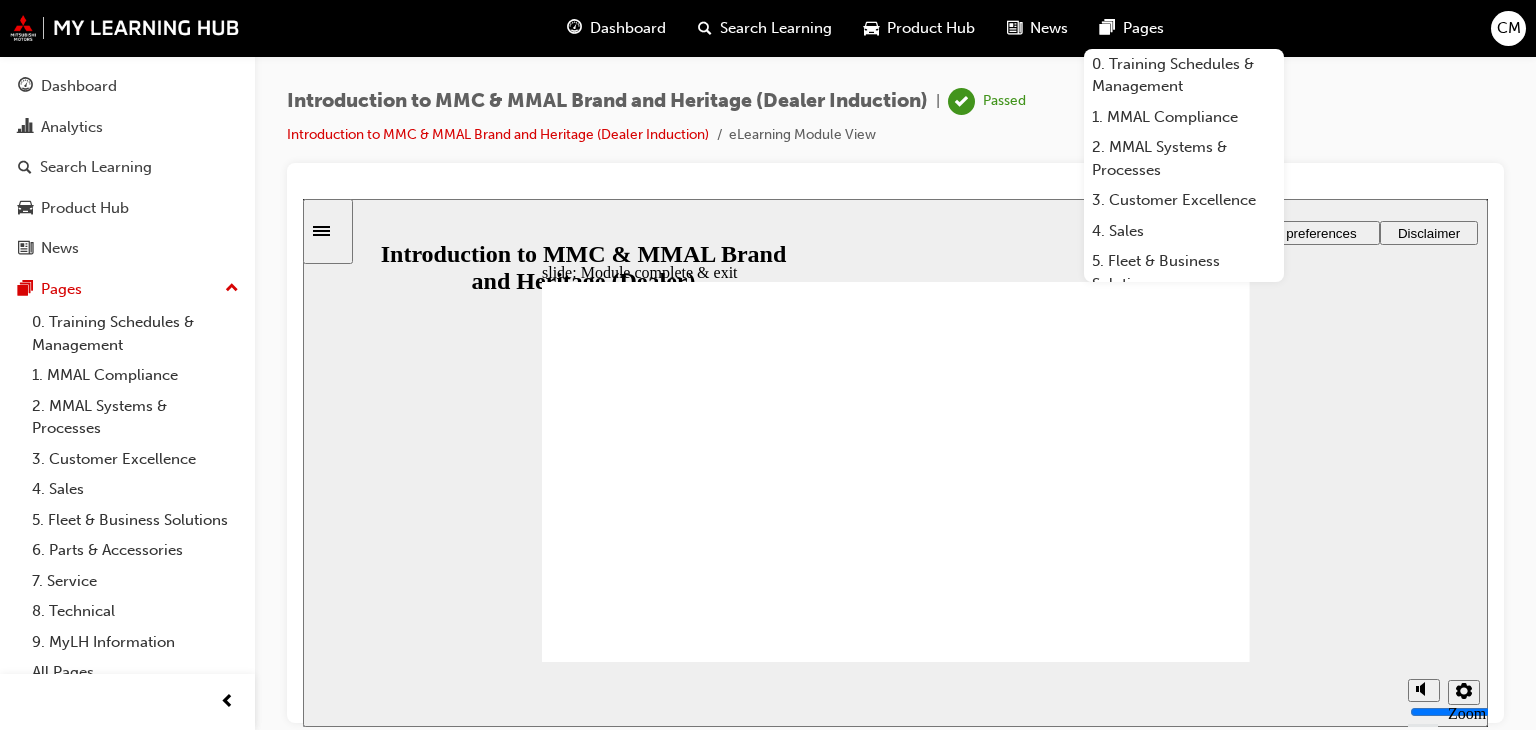 drag, startPoint x: 72, startPoint y: 91, endPoint x: 103, endPoint y: 106, distance: 34.43835 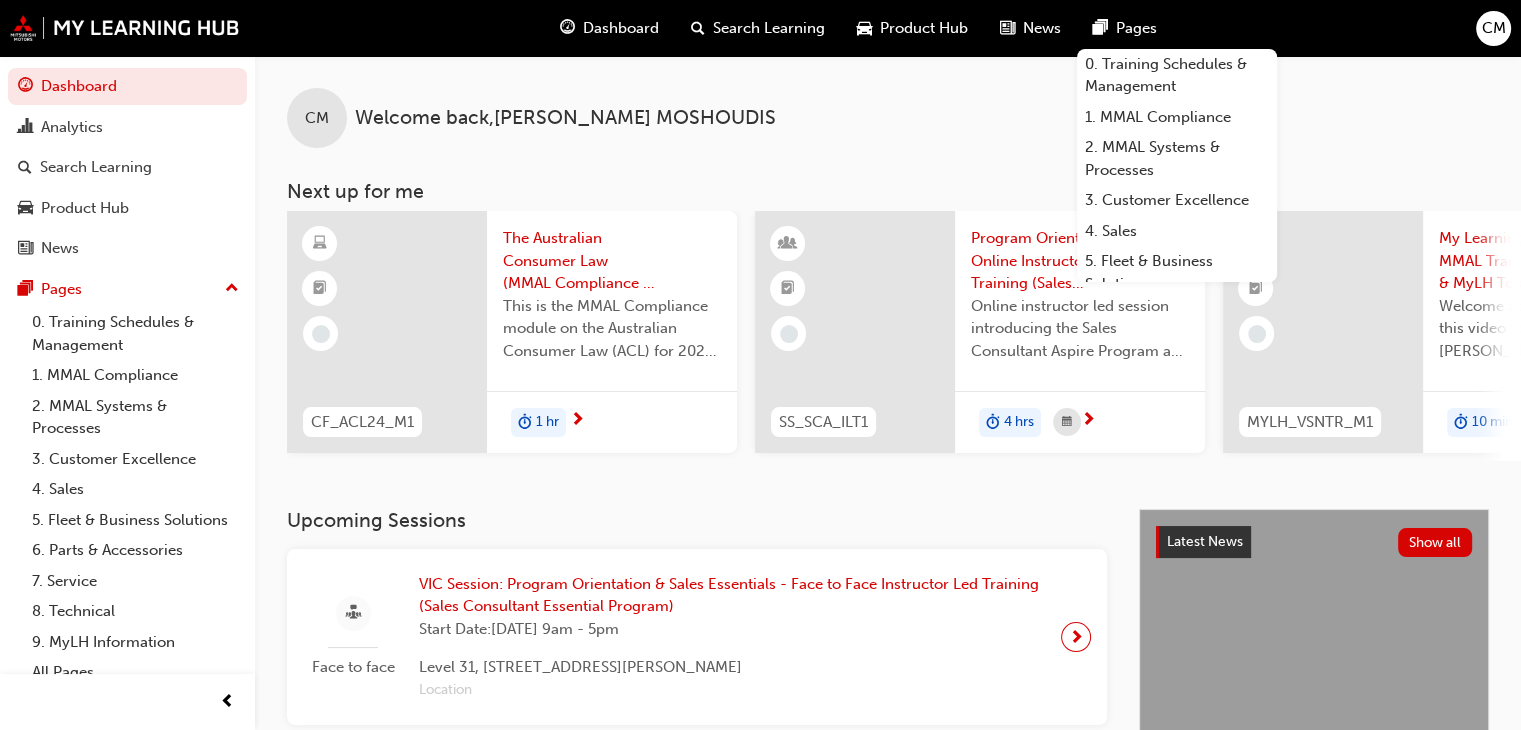 click on "Upcoming Sessions Face to face VIC Session: Program Orientation & Sales Essentials - Face to Face Instructor Led Training (Sales Consultant Essential Program) Start Date:  [DATE] 9am - 5pm Level 31, [STREET_ADDRESS][PERSON_NAME] Location" at bounding box center [713, 617] 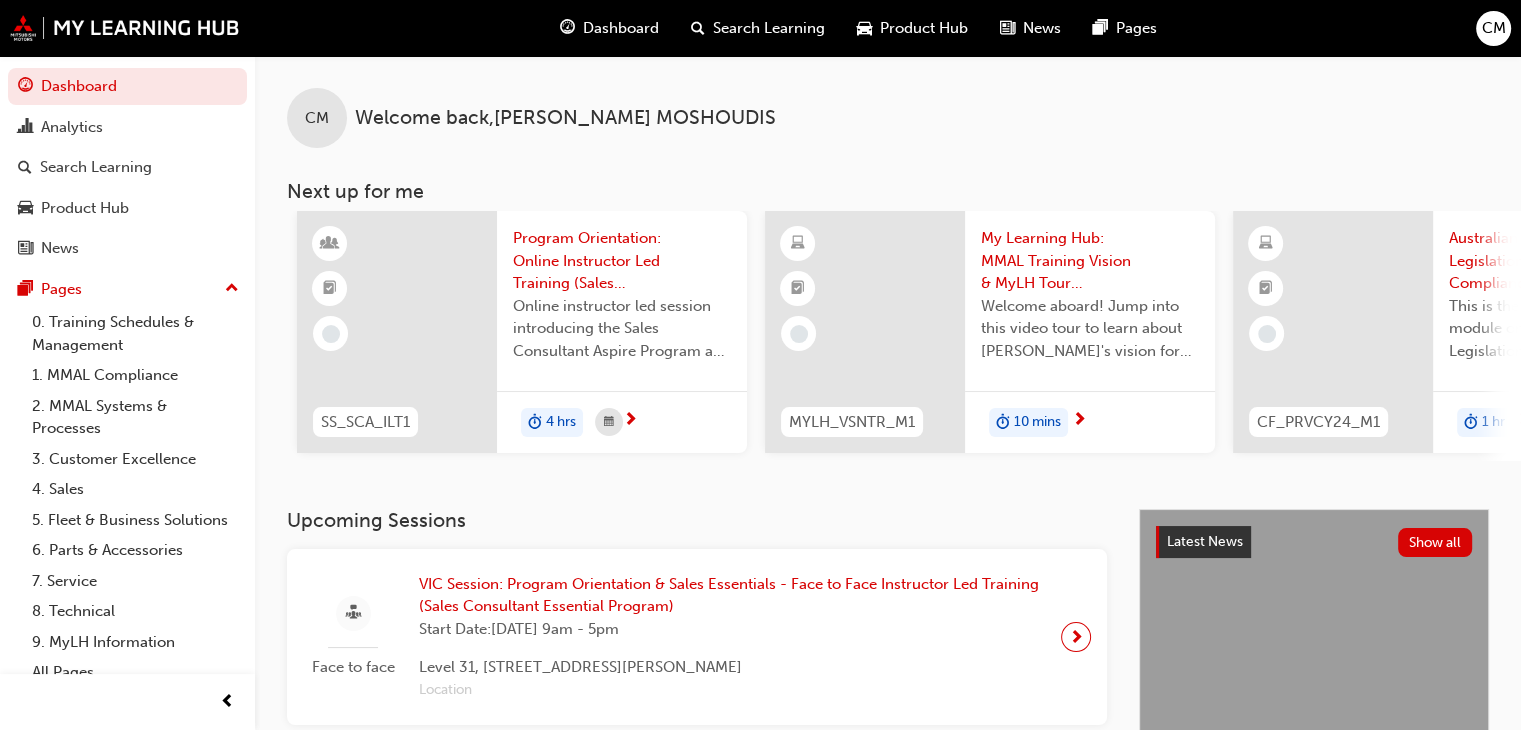 scroll, scrollTop: 0, scrollLeft: 540, axis: horizontal 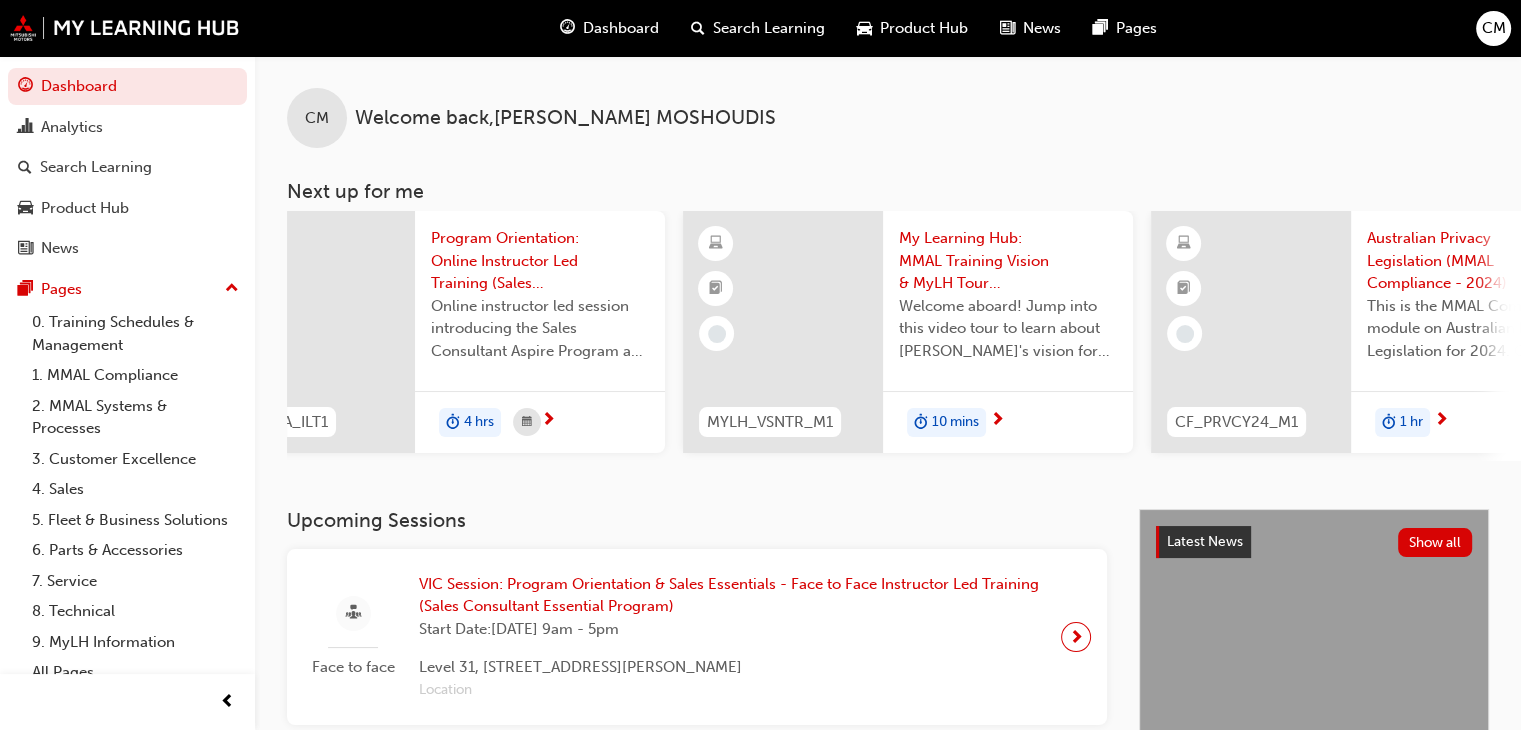 click on "10 mins" at bounding box center (955, 422) 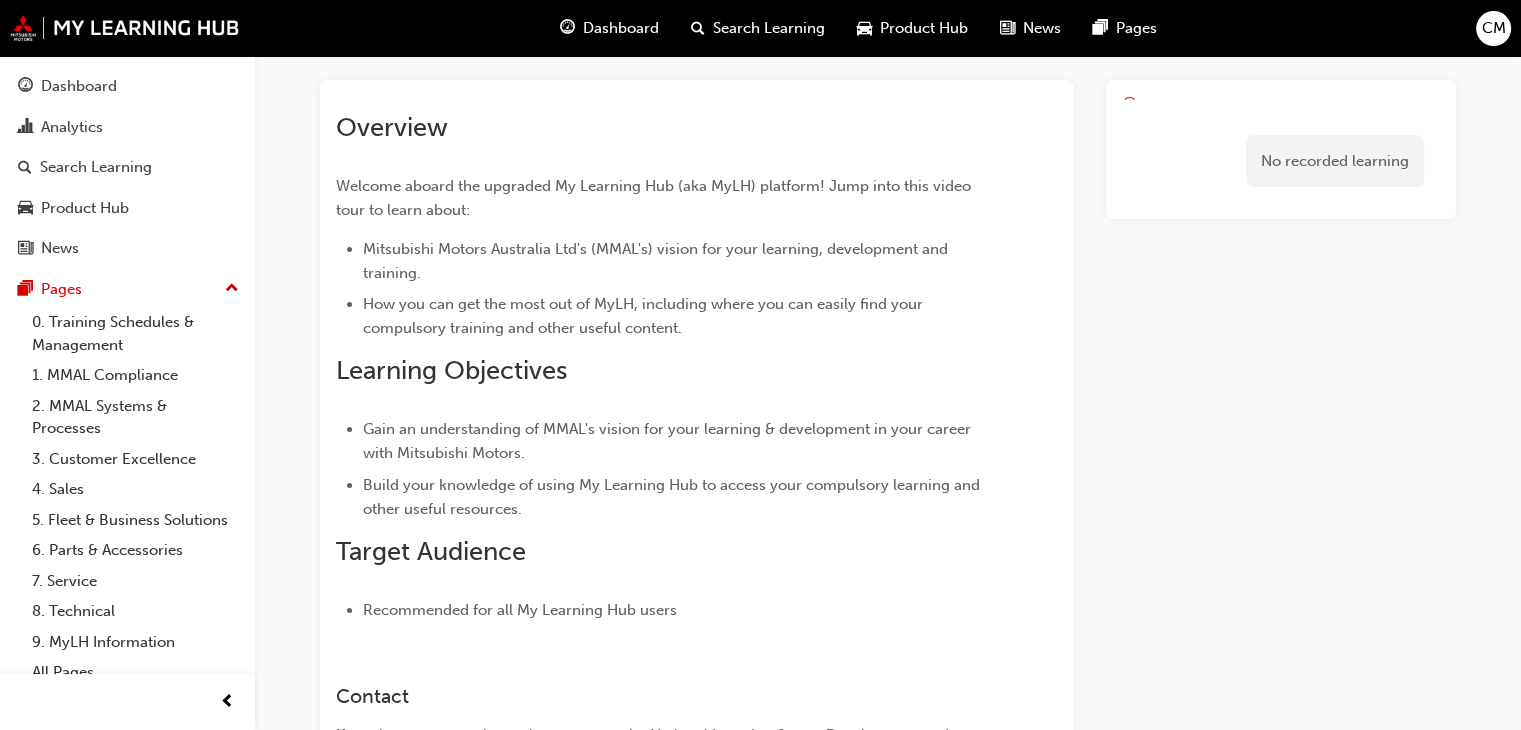 scroll, scrollTop: 0, scrollLeft: 0, axis: both 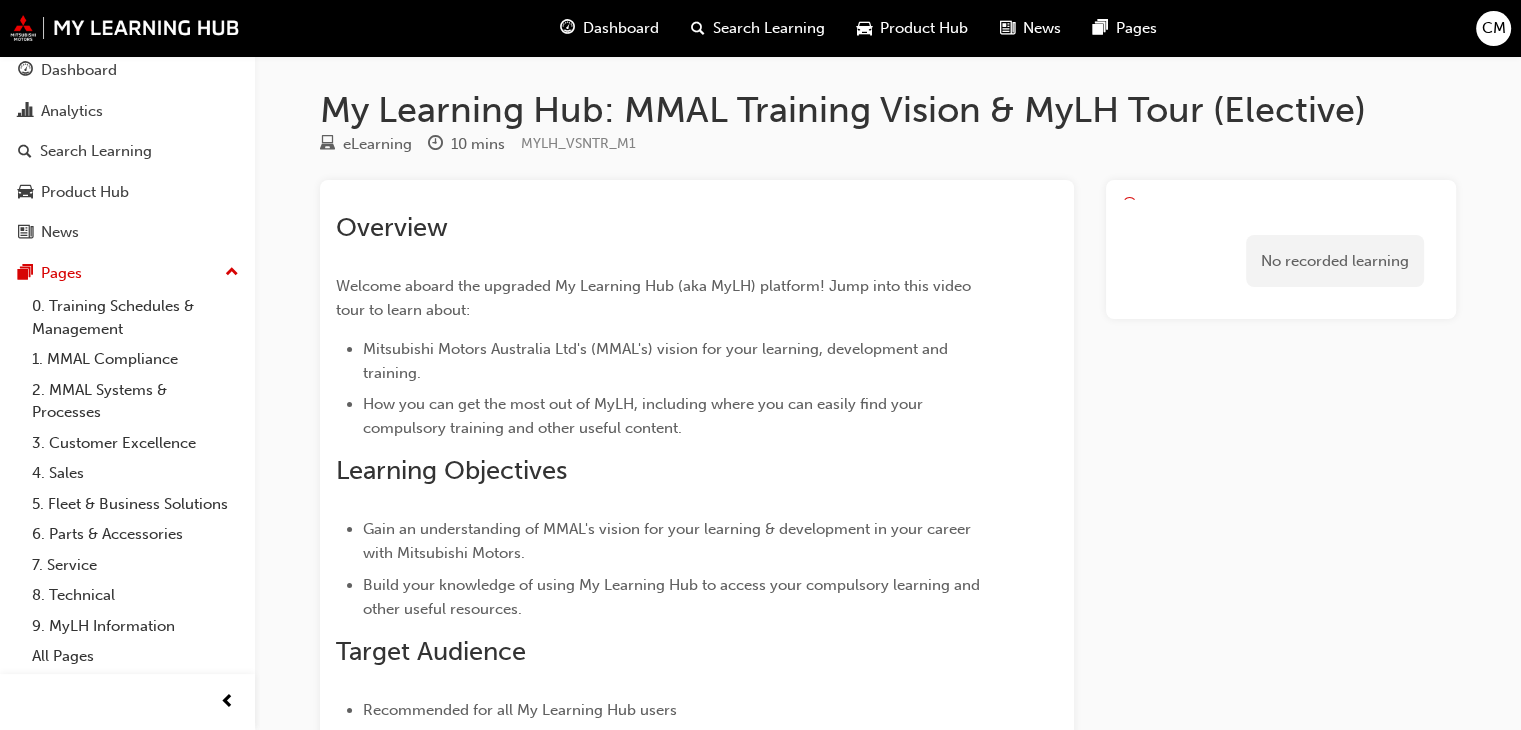 click on "Dashboard" at bounding box center [621, 28] 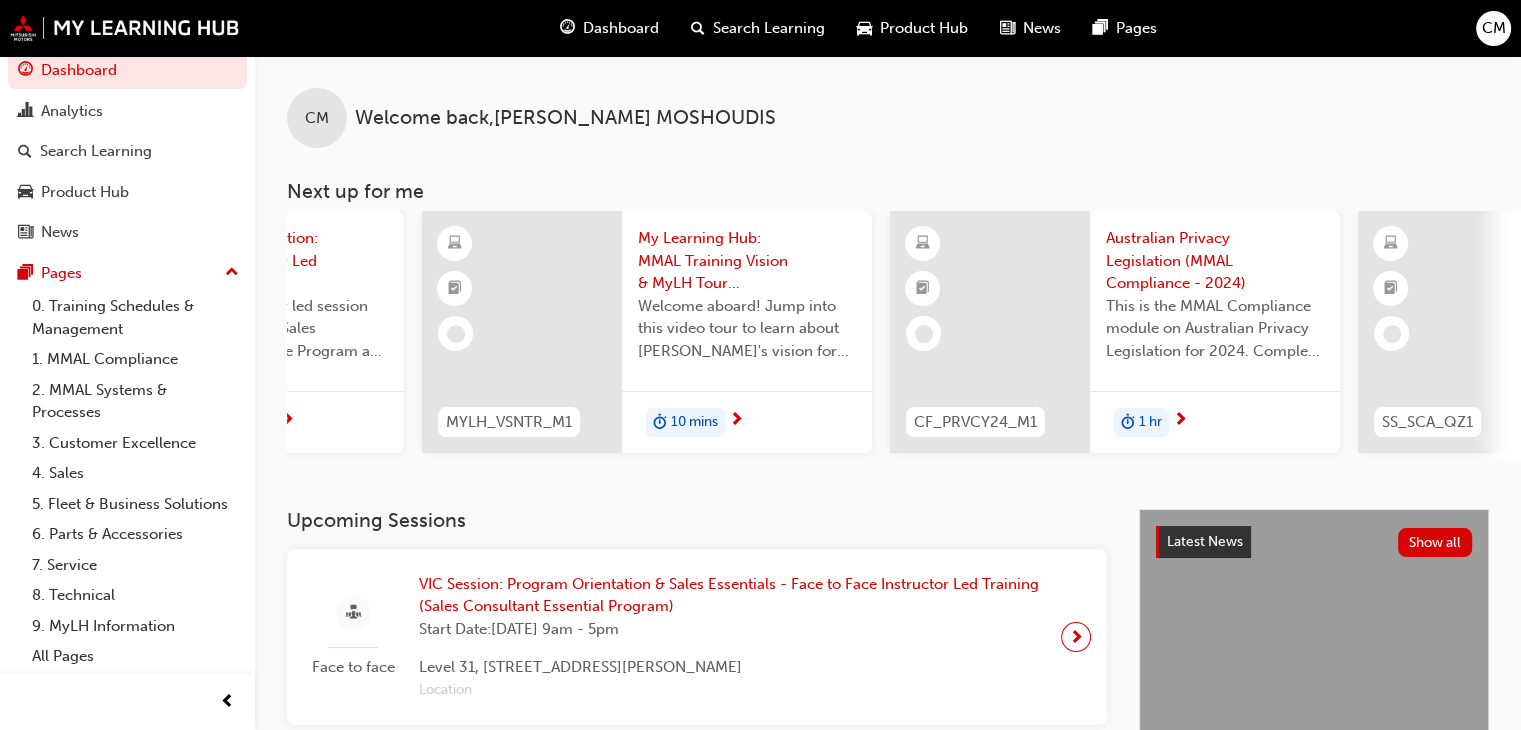 scroll, scrollTop: 0, scrollLeft: 1012, axis: horizontal 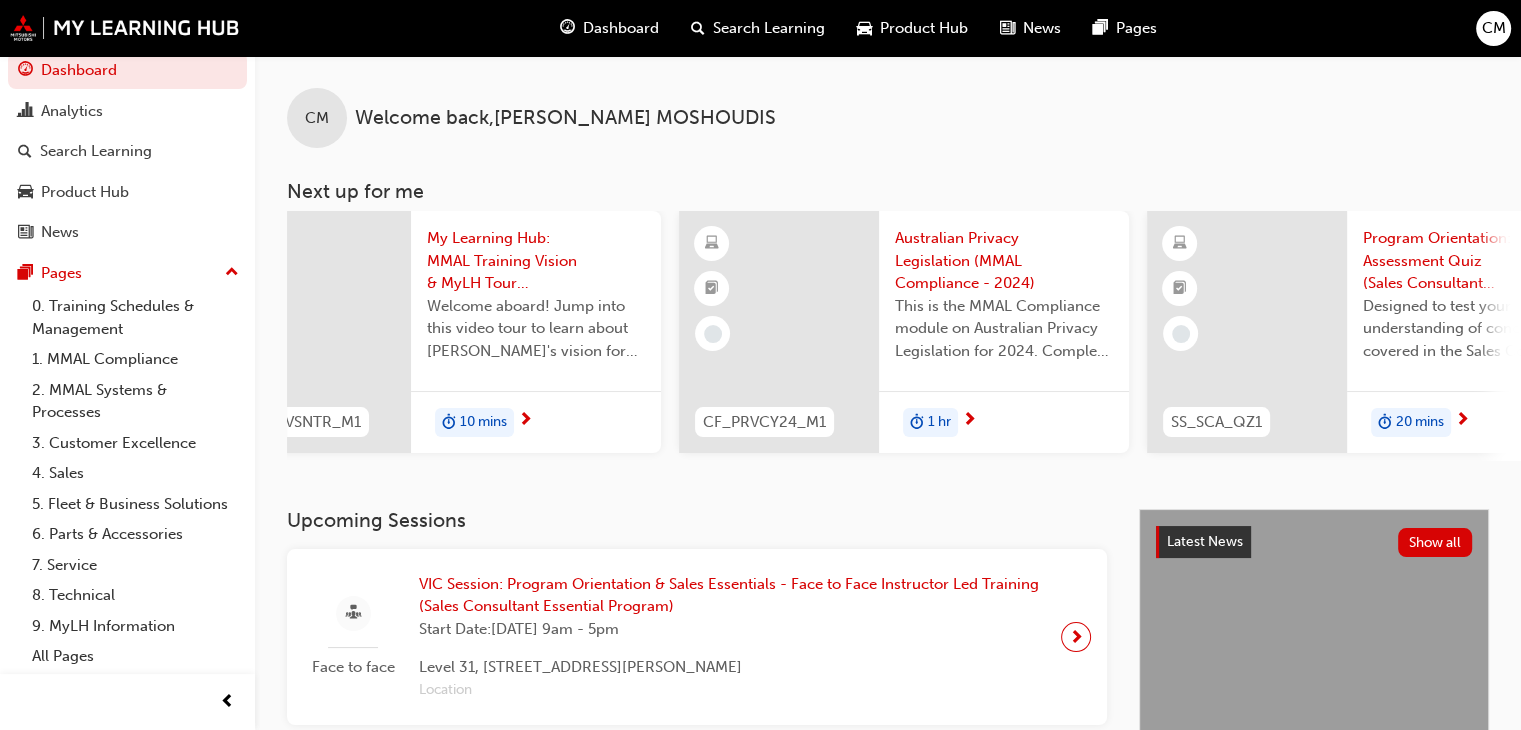 click on "Program Orientation: Assessment Quiz (Sales Consultant Aspire Program)" at bounding box center [1472, 261] 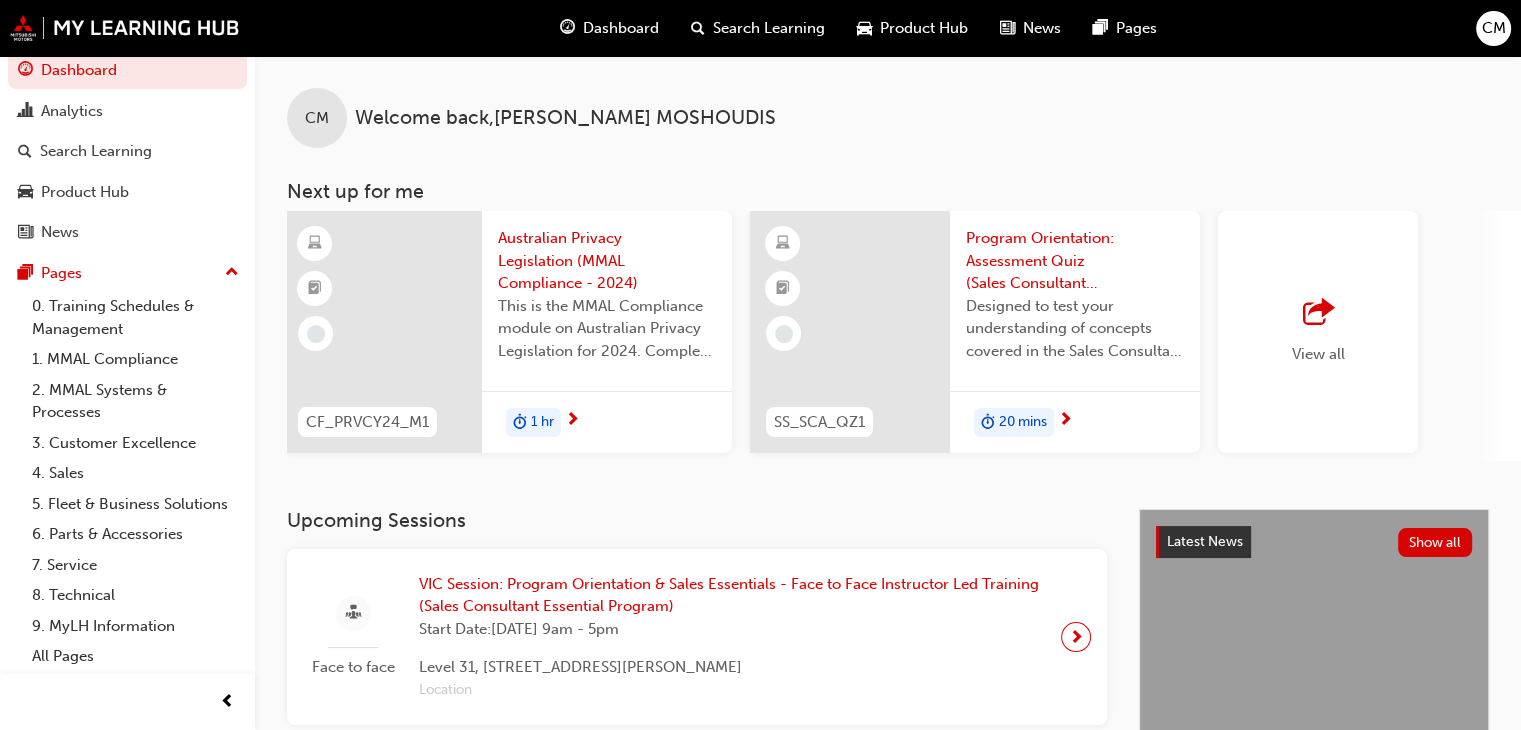 scroll, scrollTop: 0, scrollLeft: 1571, axis: horizontal 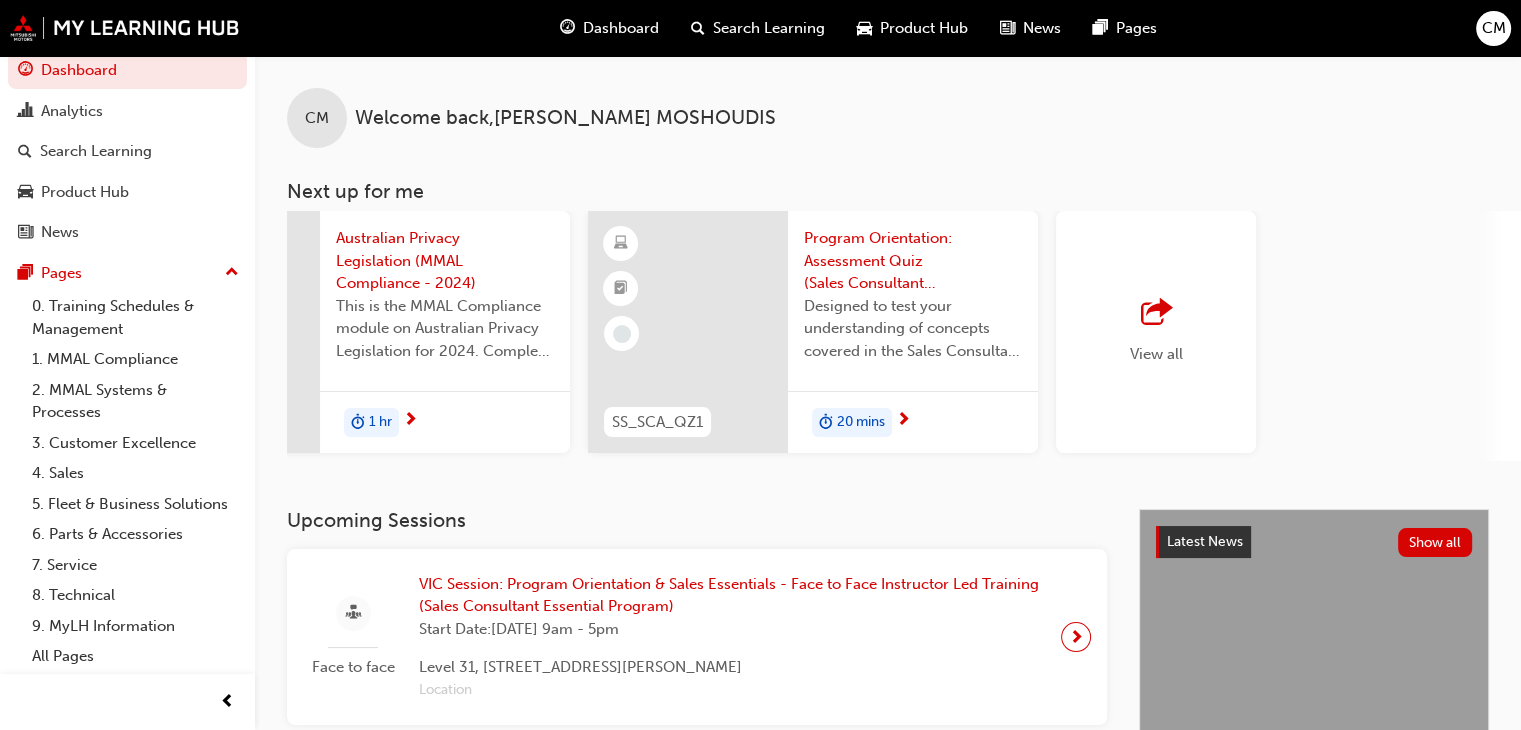 click at bounding box center [1156, 313] 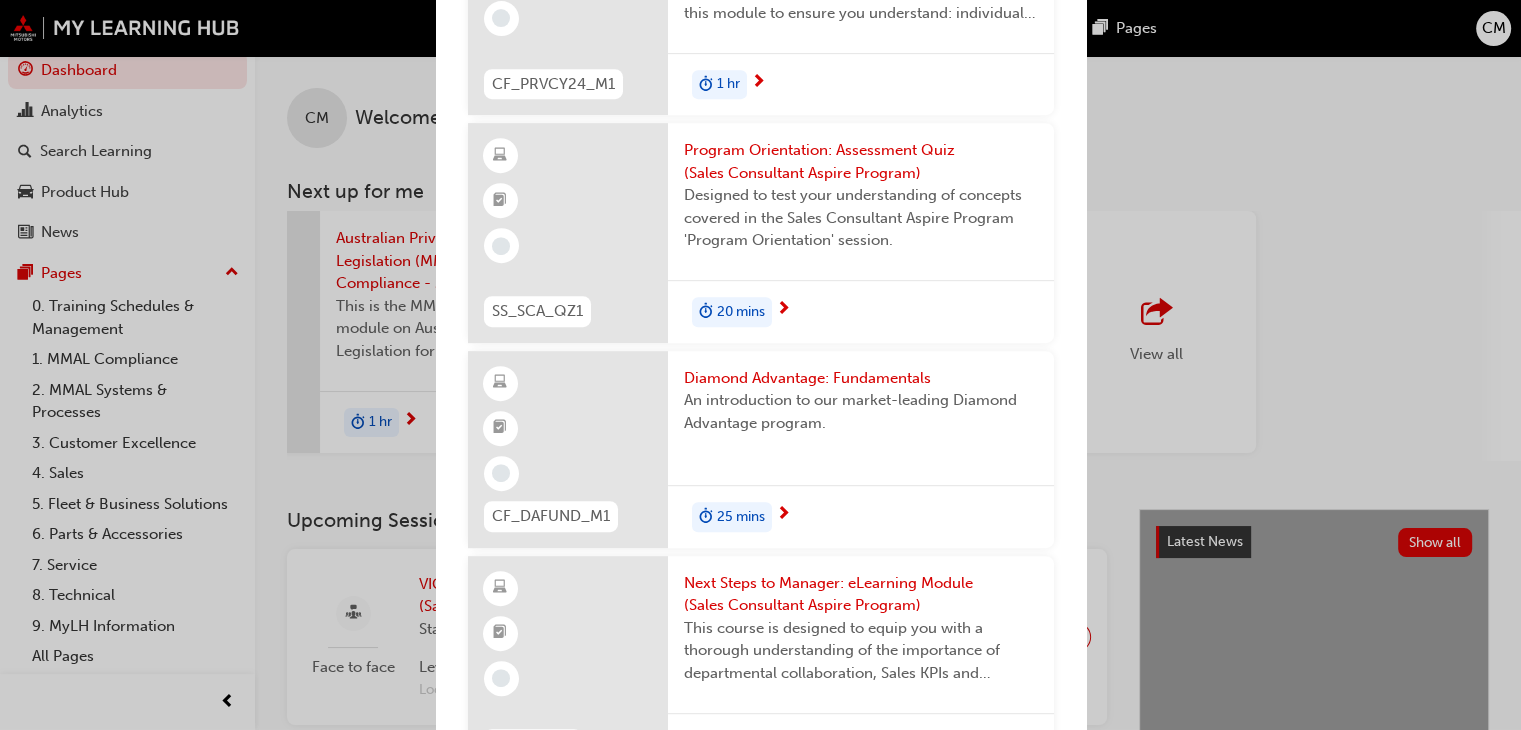 scroll, scrollTop: 900, scrollLeft: 0, axis: vertical 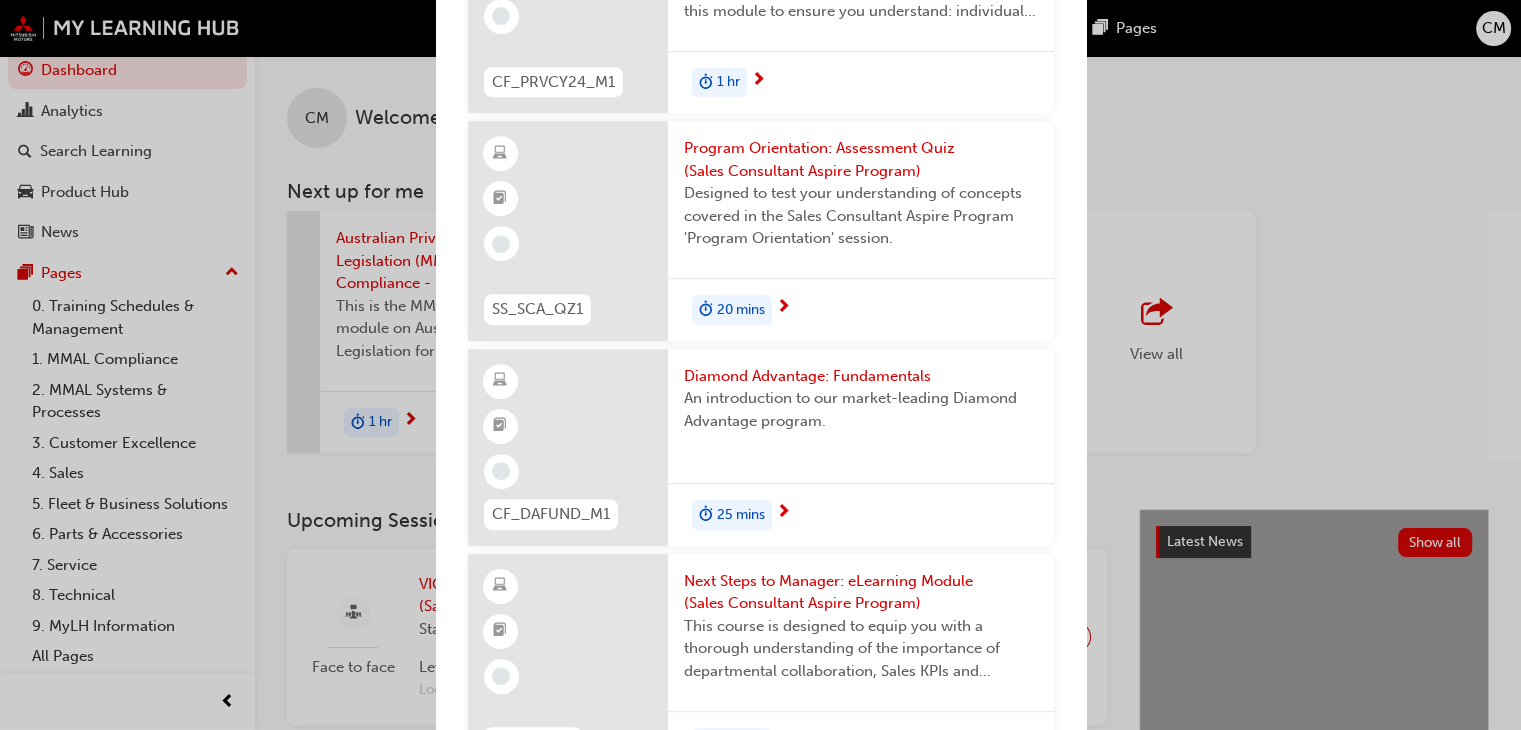 click on "Diamond Advantage: Fundamentals" at bounding box center [861, 376] 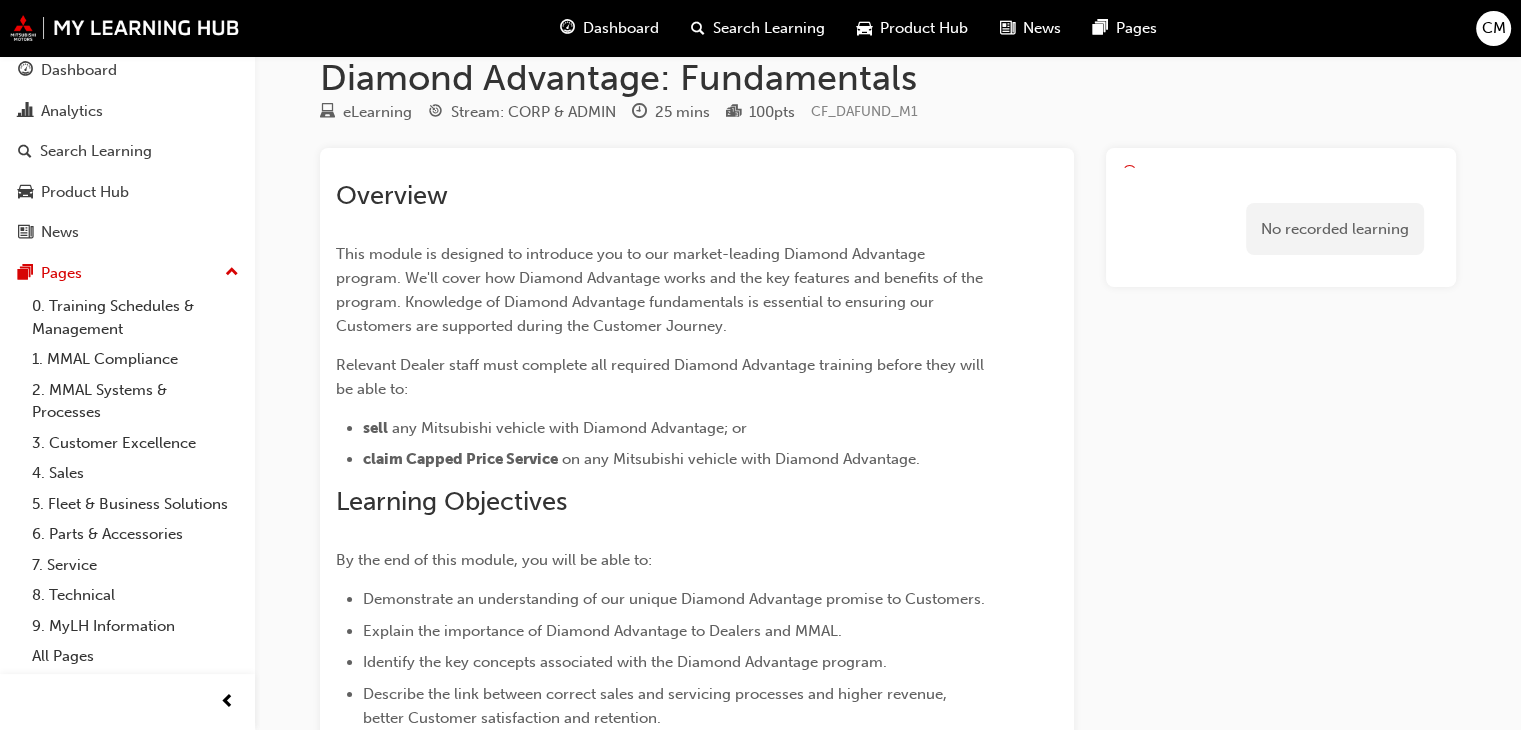 scroll, scrollTop: 0, scrollLeft: 0, axis: both 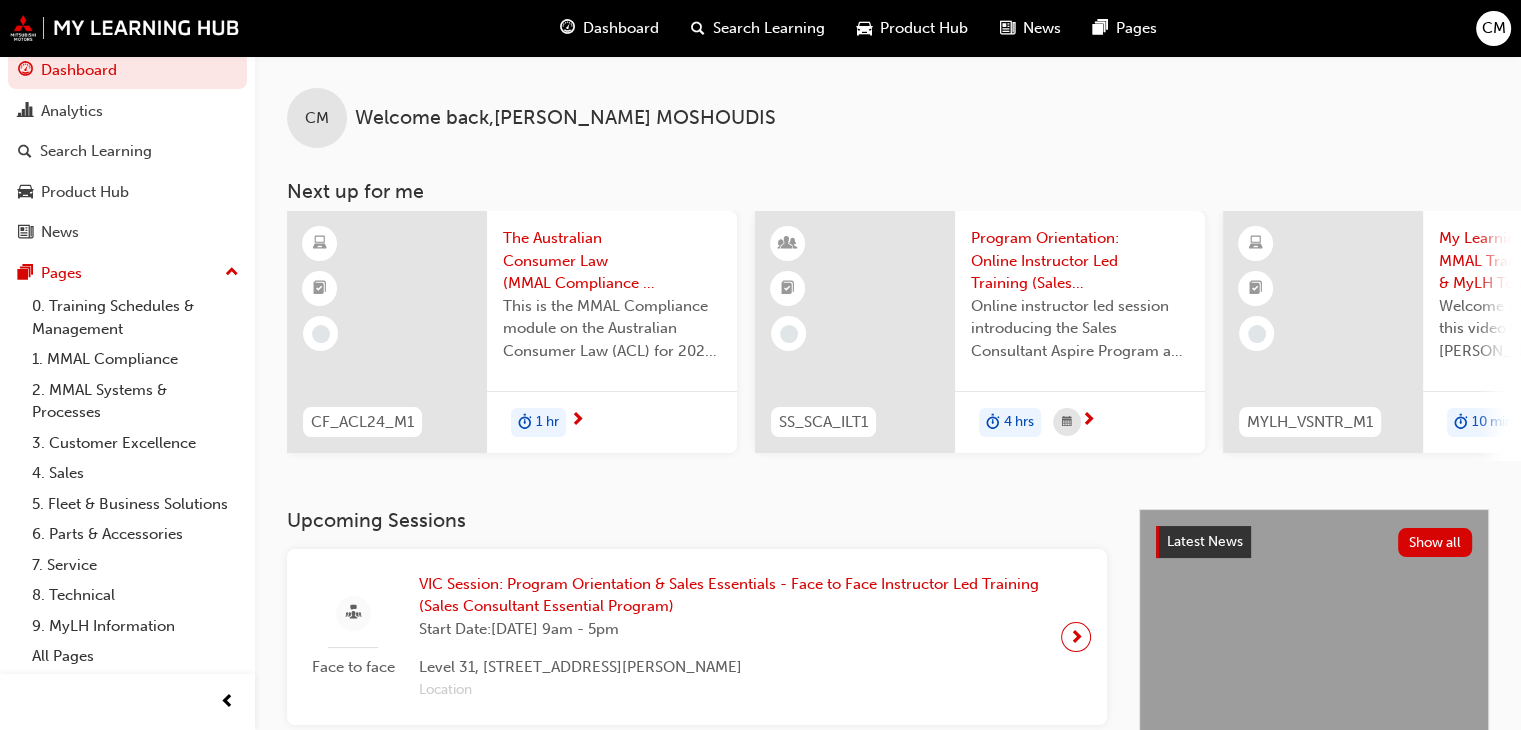 click on "The Australian Consumer Law (MMAL Compliance - 2024) This is the MMAL Compliance module on the Australian Consumer Law (ACL) for 2024. Complete this module to ensure you understand Dealership and MMAL obligations under the ACL." at bounding box center (612, 301) 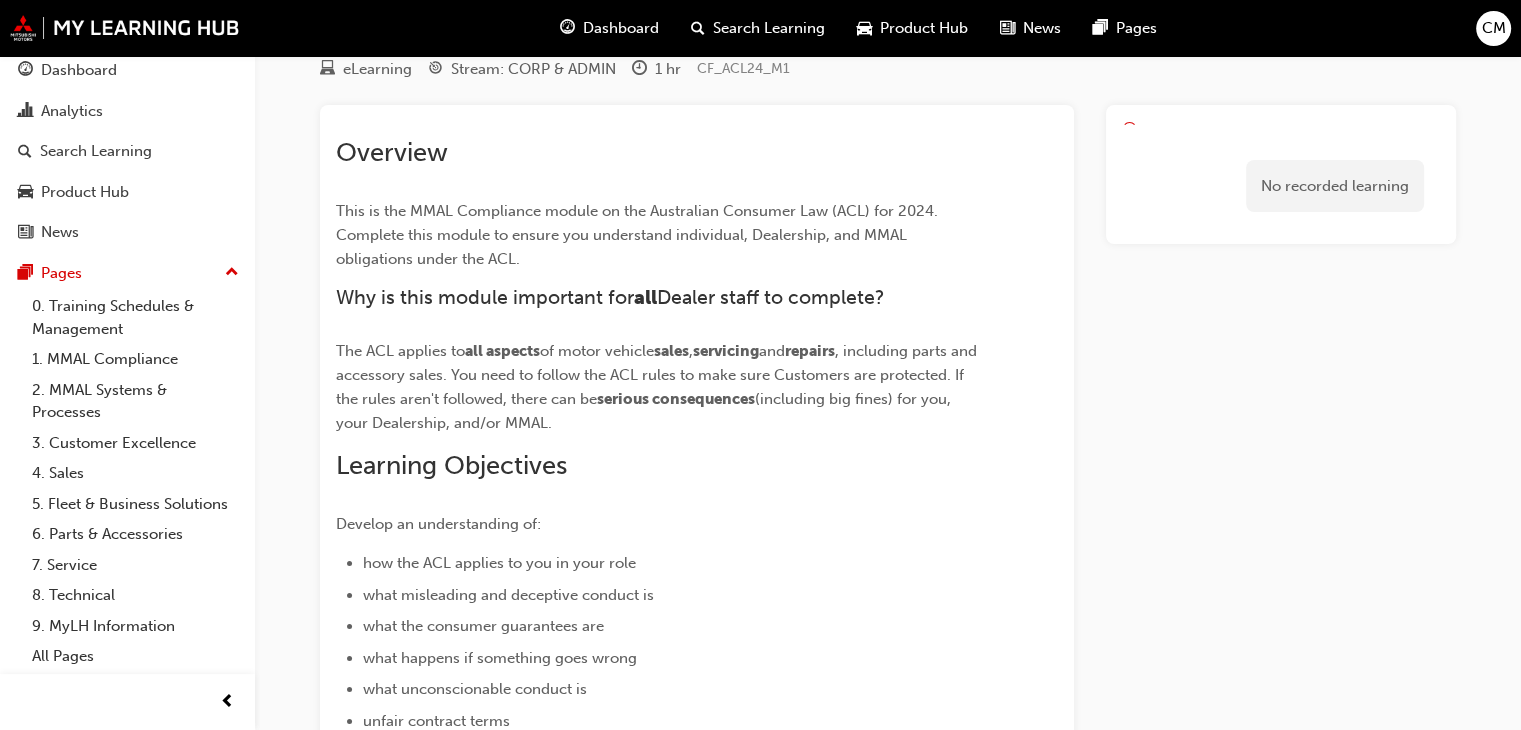 scroll, scrollTop: 0, scrollLeft: 0, axis: both 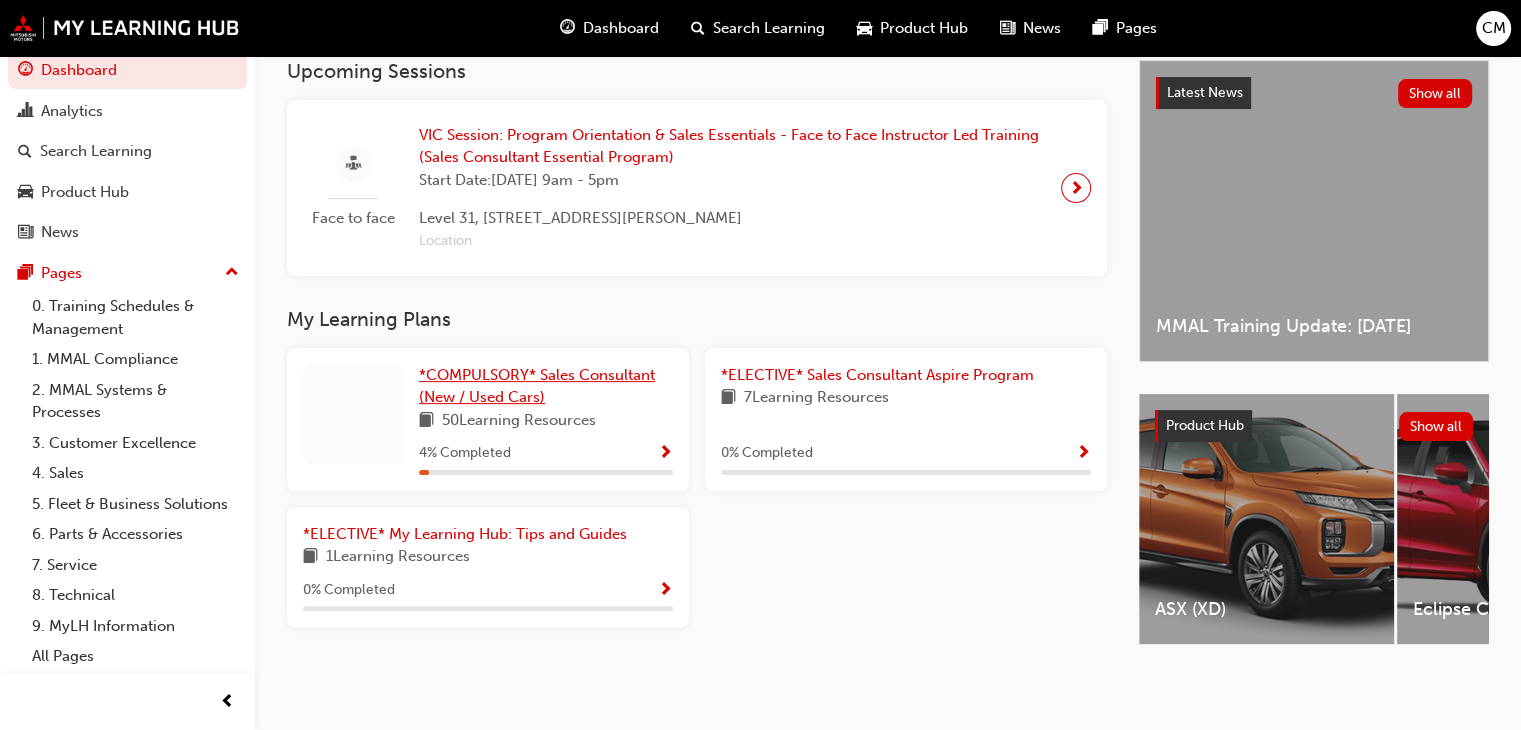 click on "*COMPULSORY* Sales Consultant (New / Used Cars)" at bounding box center [537, 386] 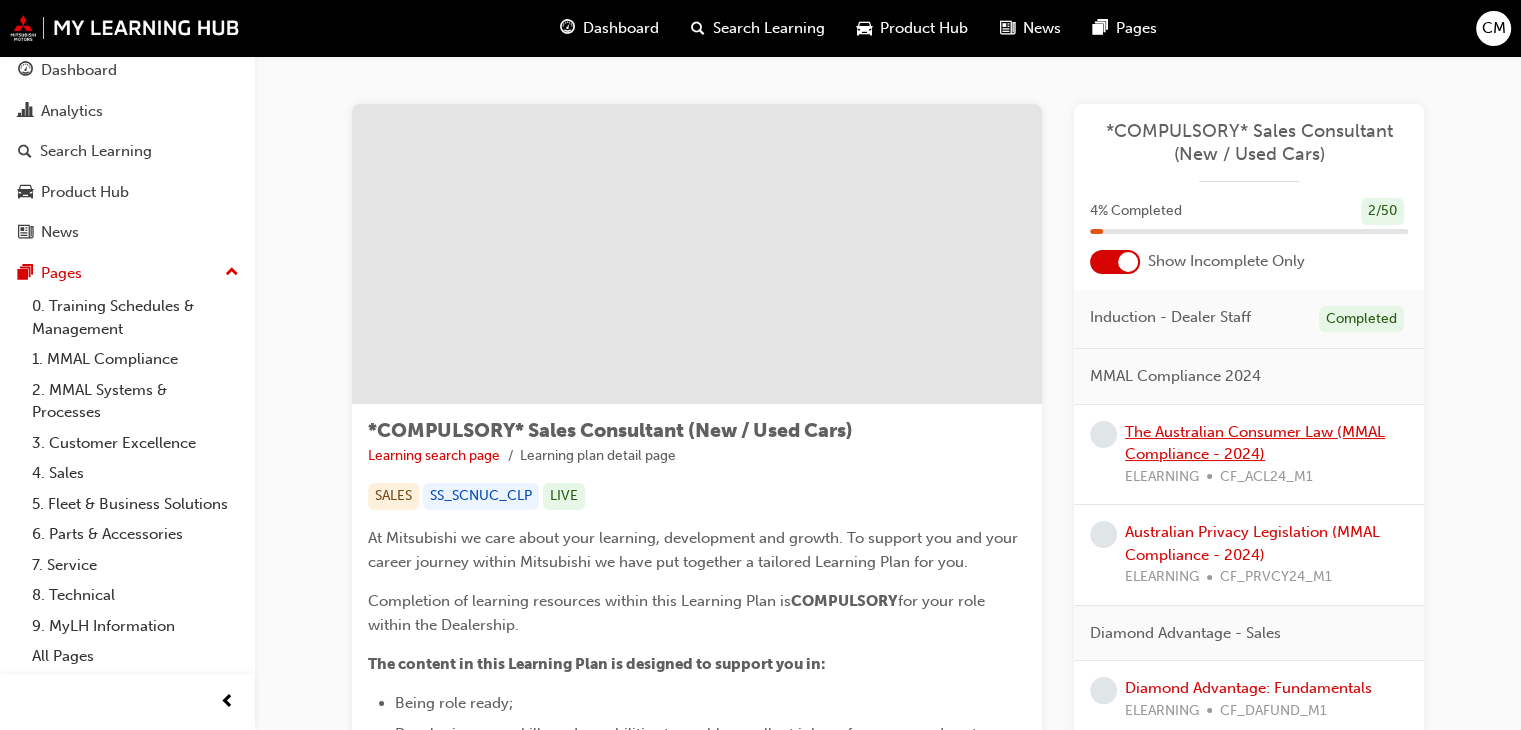 click on "The Australian Consumer Law (MMAL Compliance - 2024)" at bounding box center [1255, 443] 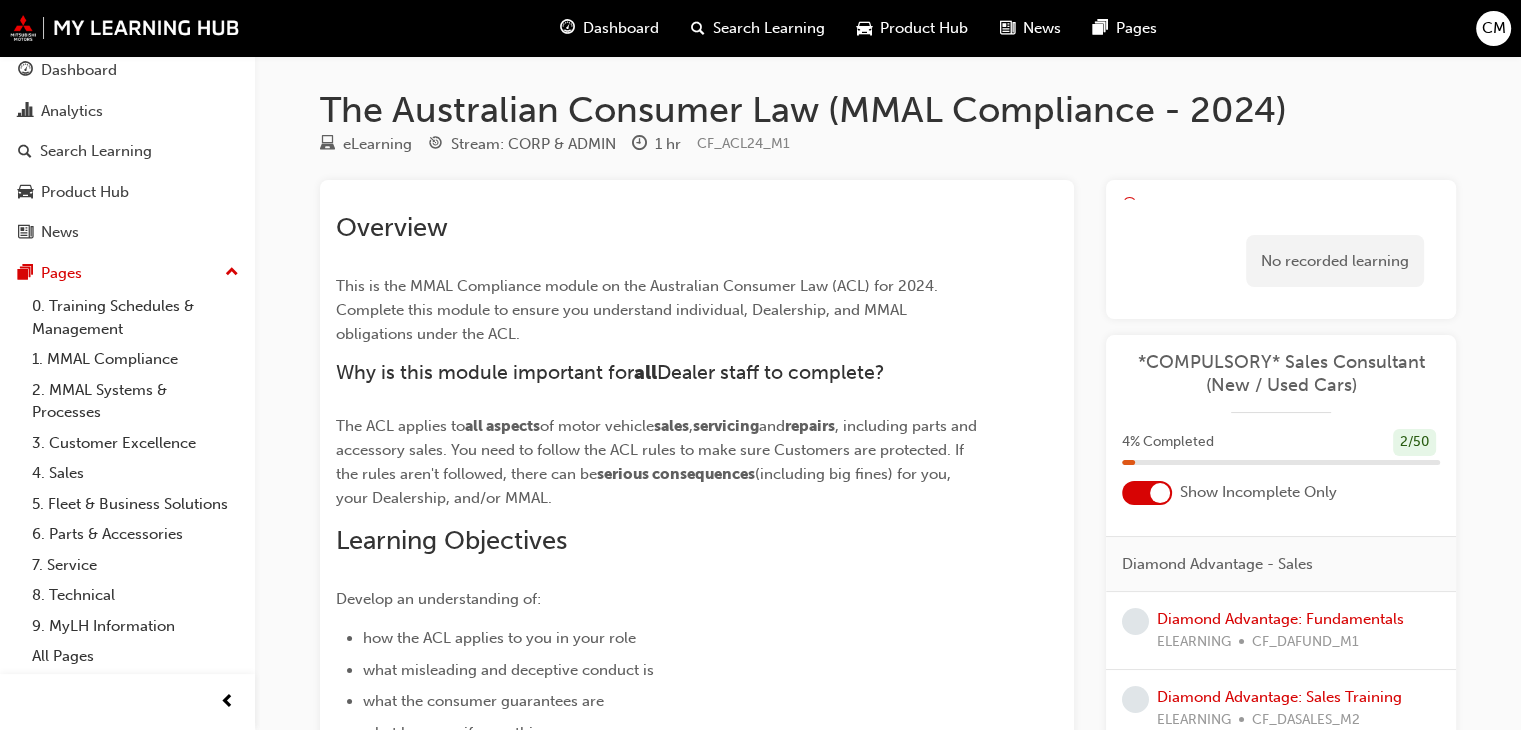 scroll, scrollTop: 0, scrollLeft: 0, axis: both 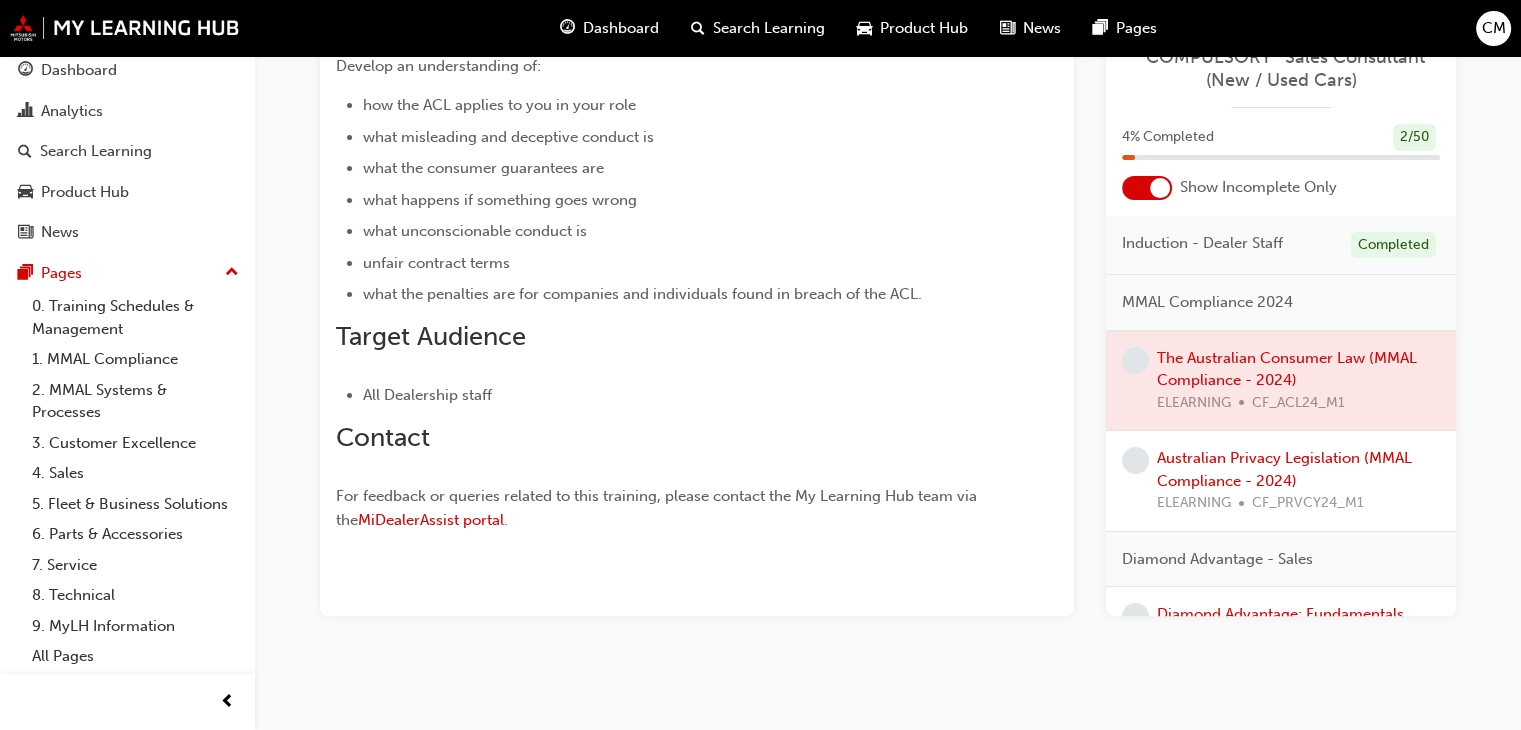 click at bounding box center [1281, 381] 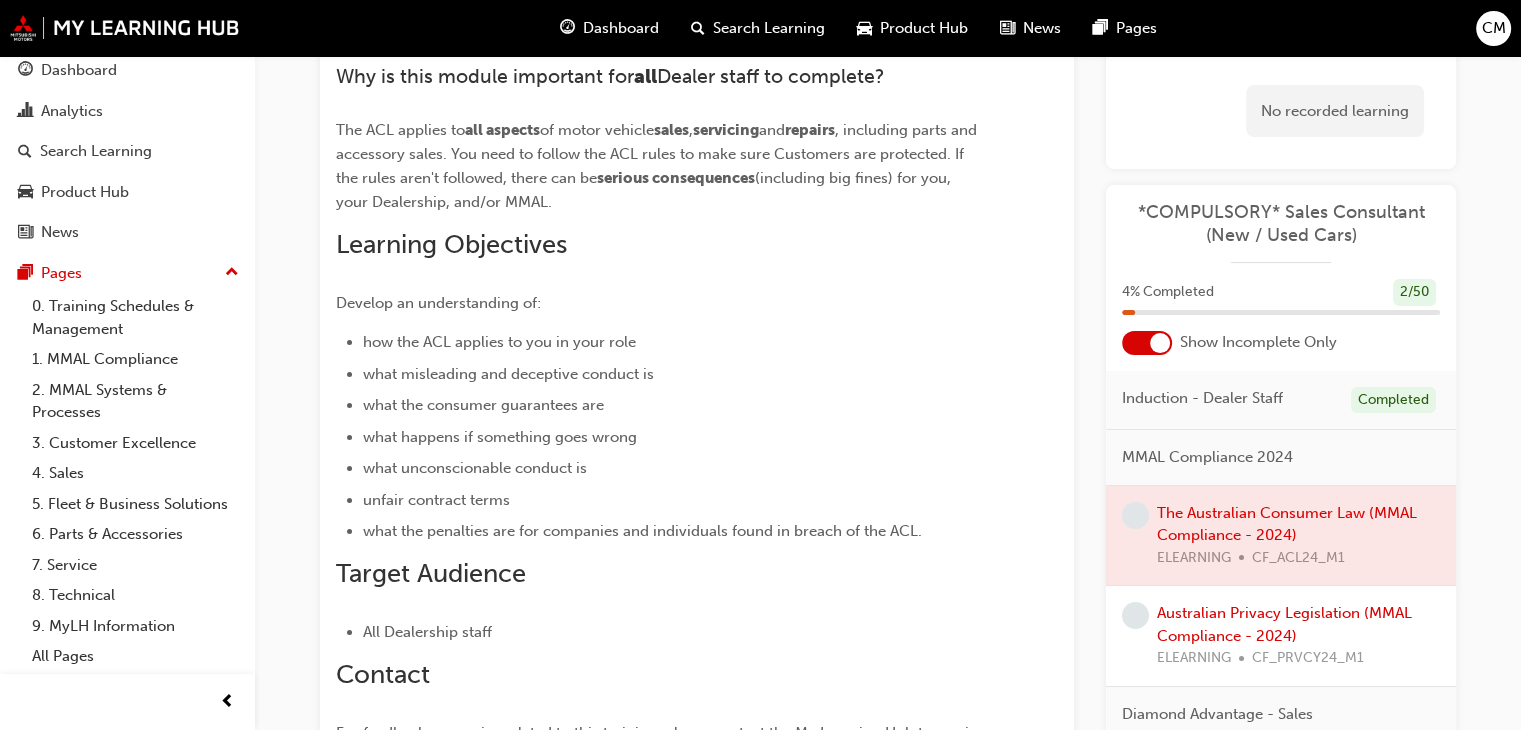 scroll, scrollTop: 300, scrollLeft: 0, axis: vertical 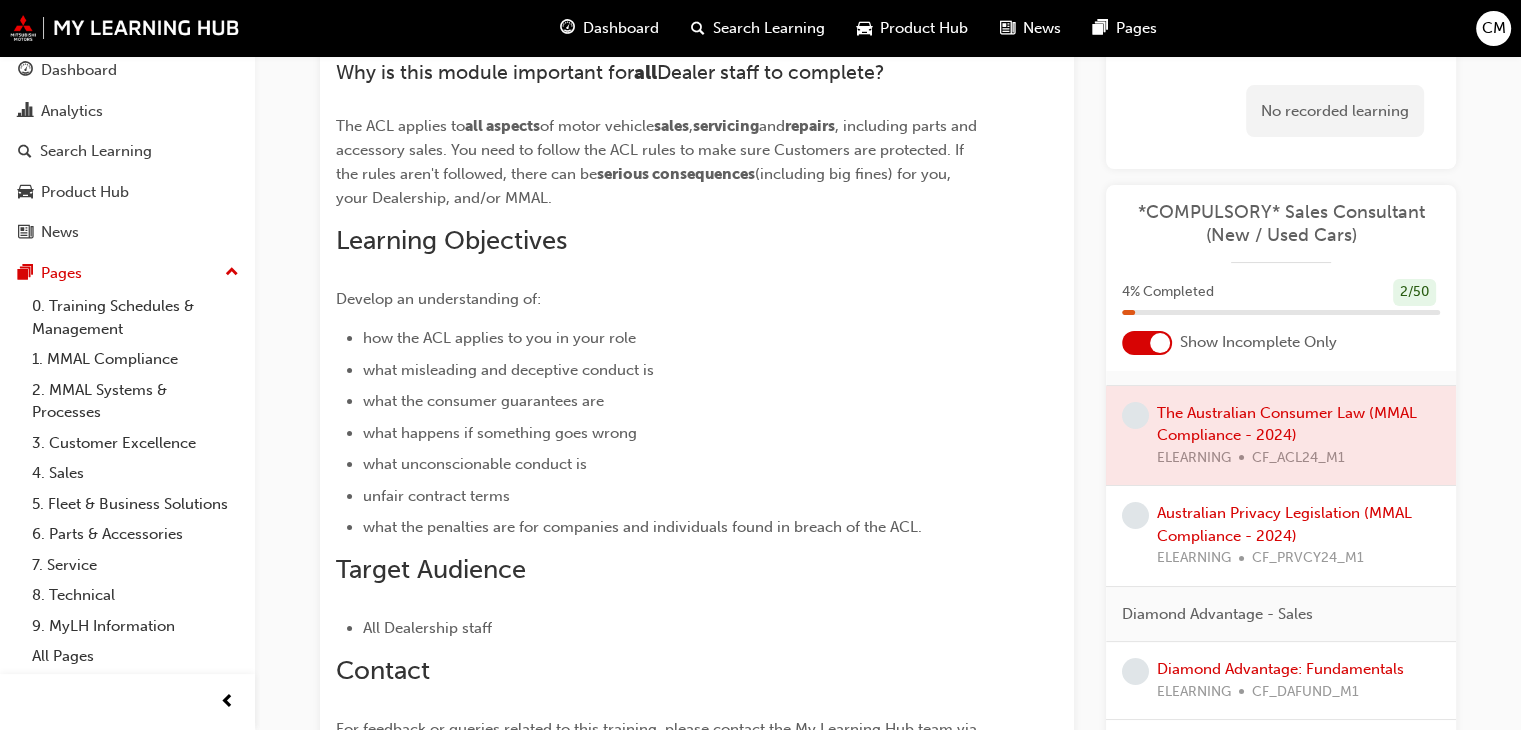 click at bounding box center (1135, 415) 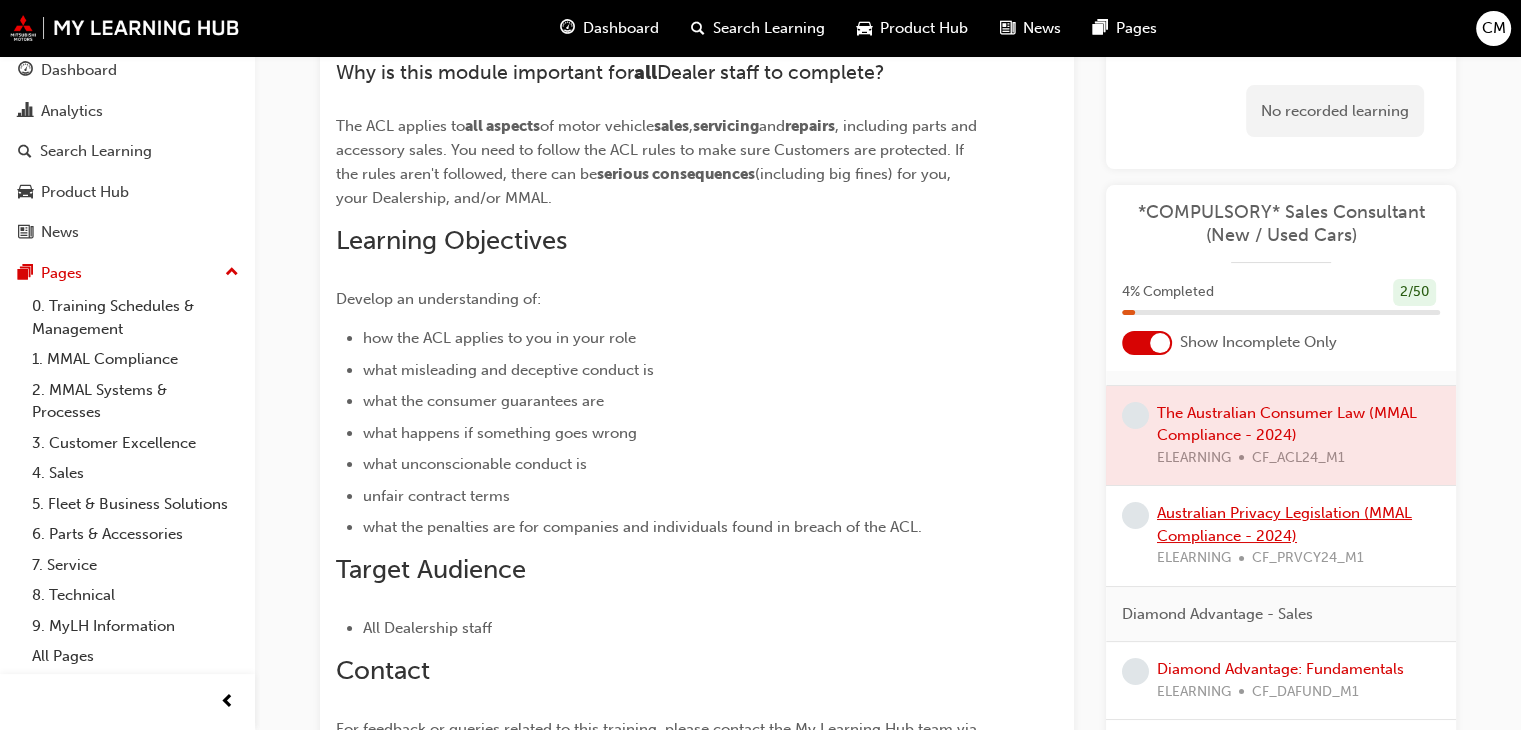 click on "Australian Privacy Legislation (MMAL Compliance - 2024)" at bounding box center (1284, 524) 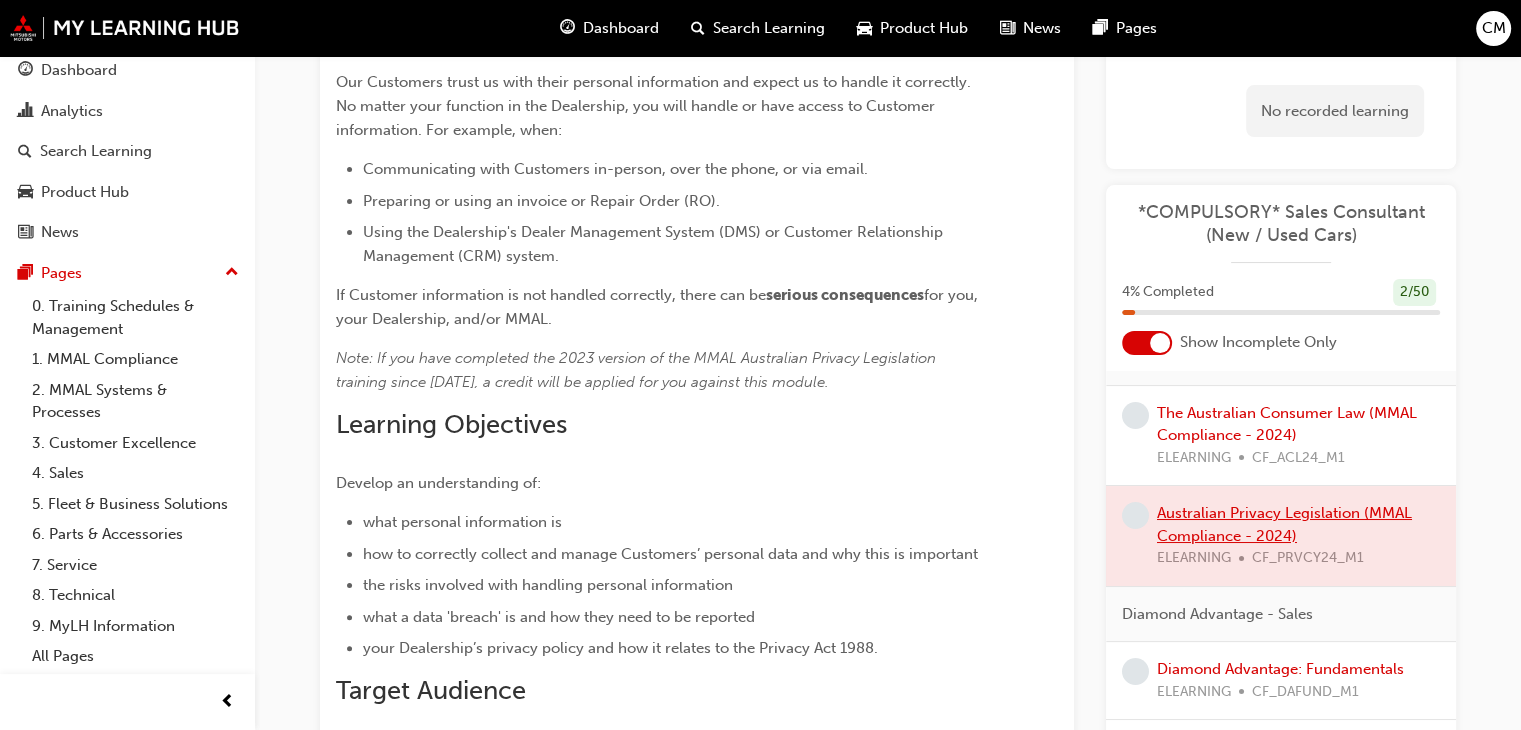 scroll, scrollTop: 300, scrollLeft: 0, axis: vertical 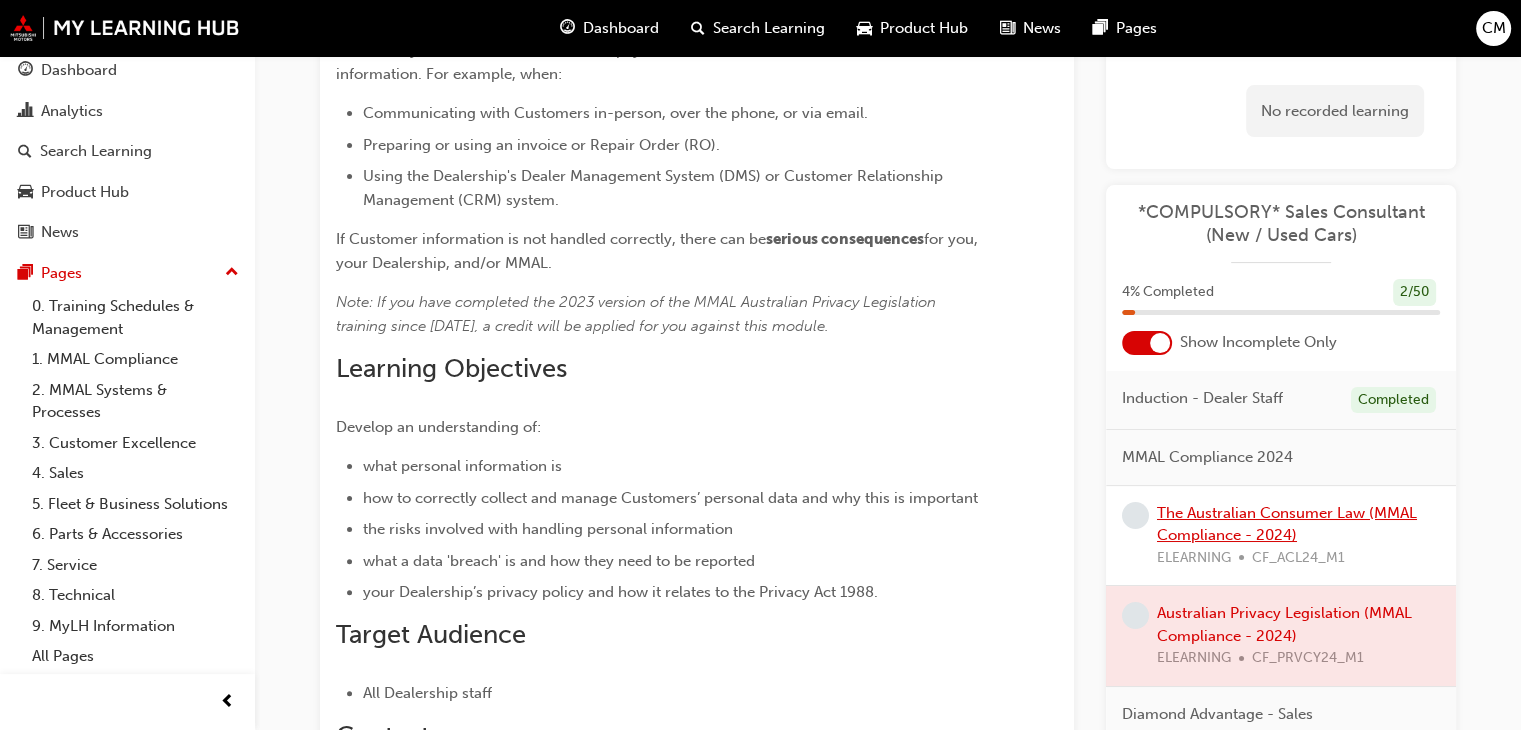 click on "The Australian Consumer Law (MMAL Compliance - 2024)" at bounding box center [1287, 524] 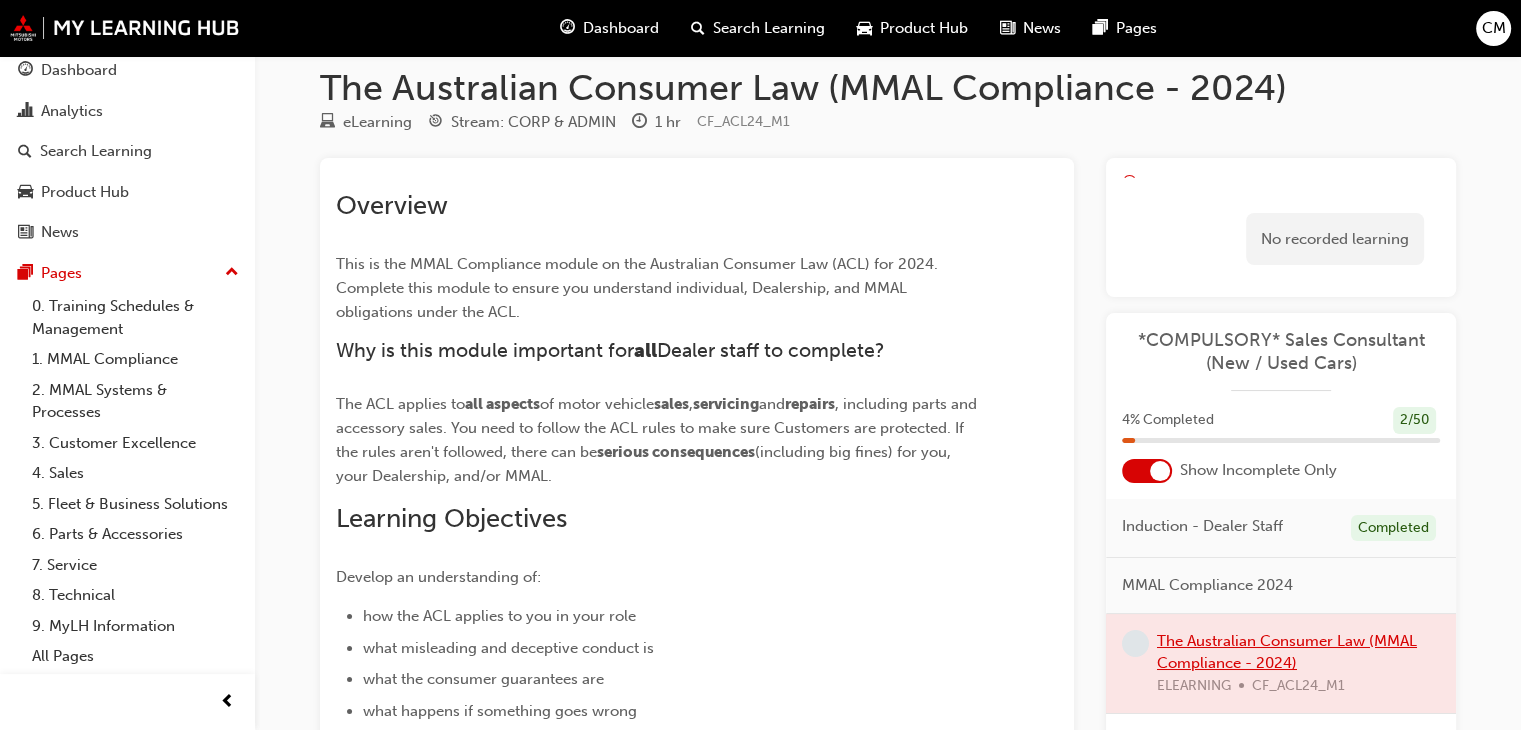 scroll, scrollTop: 0, scrollLeft: 0, axis: both 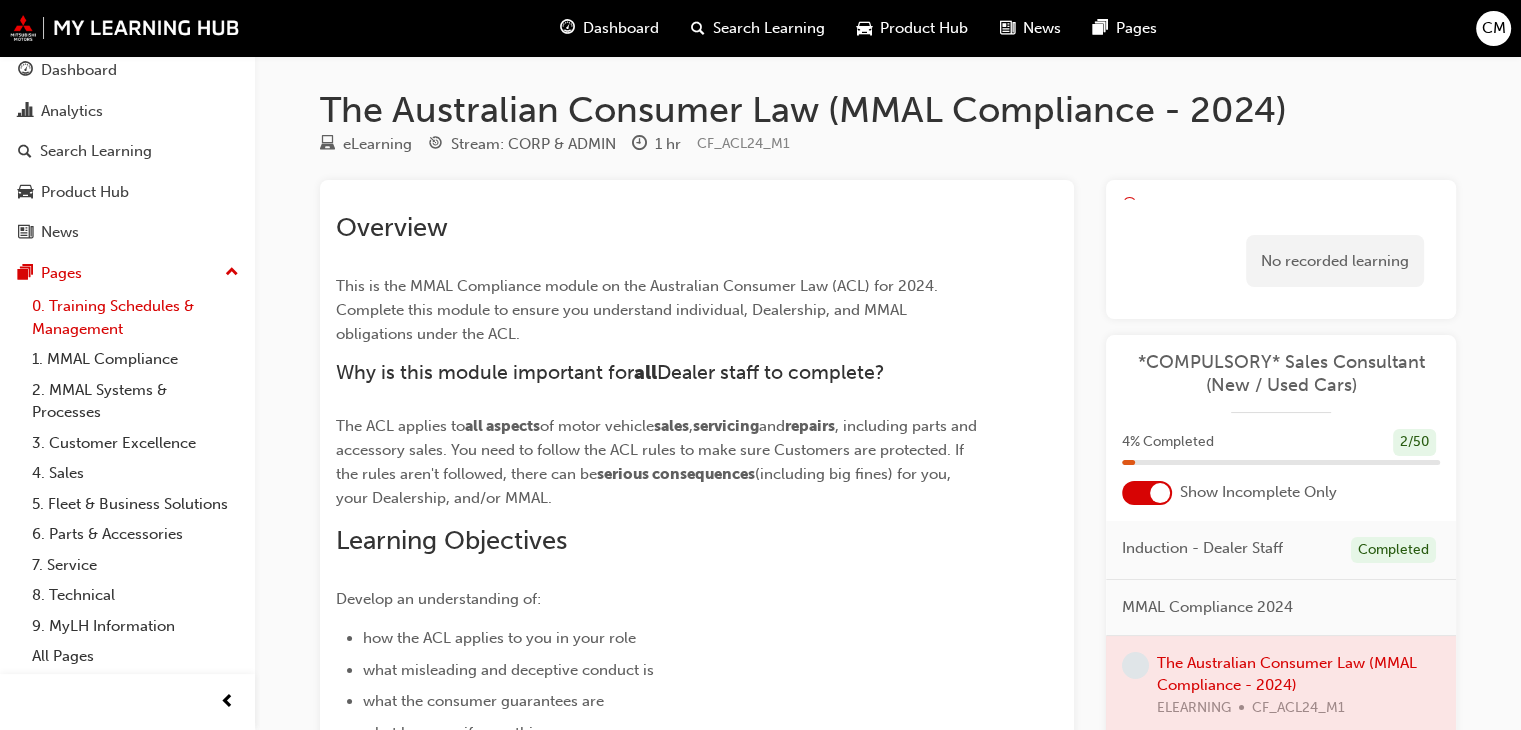 click on "0. Training Schedules & Management" at bounding box center (135, 317) 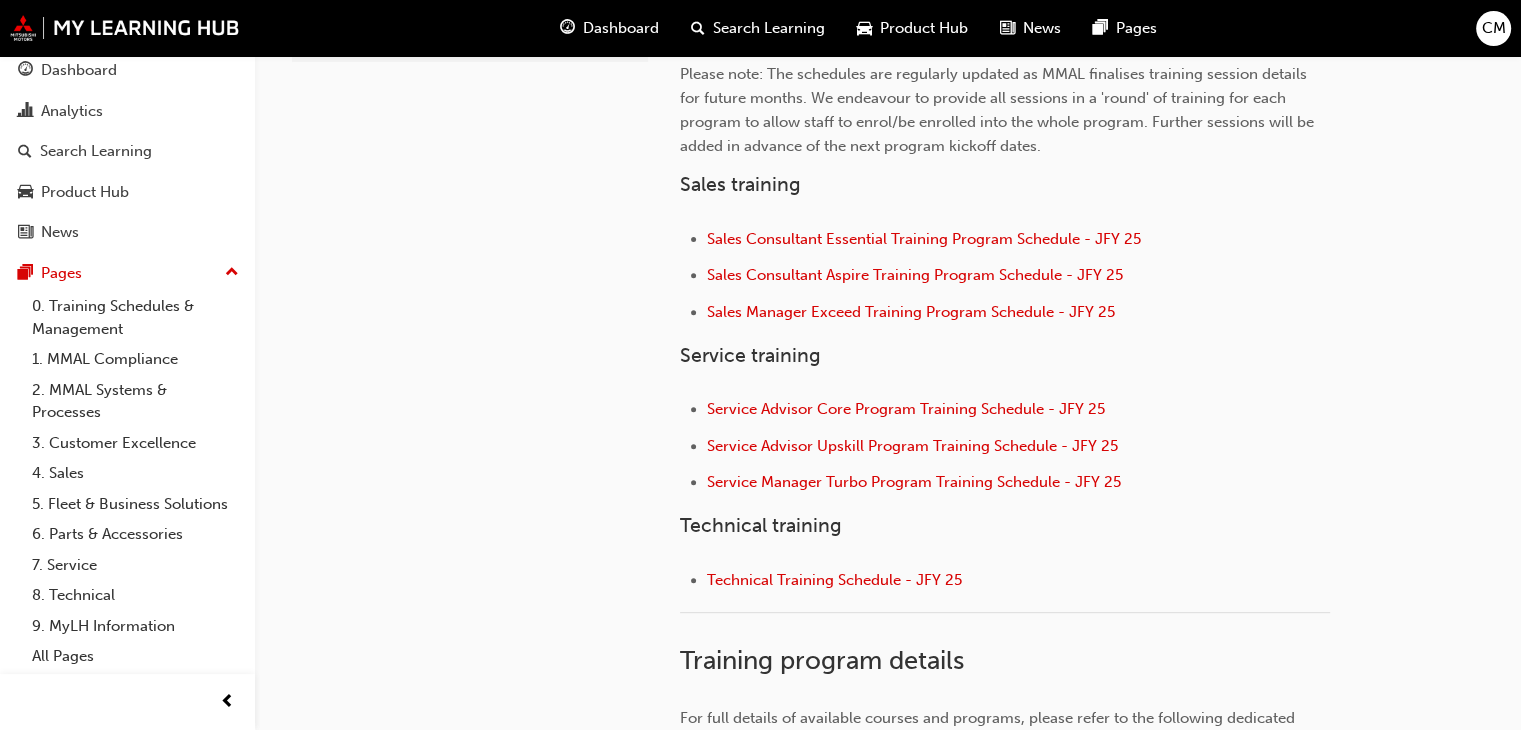 scroll, scrollTop: 700, scrollLeft: 0, axis: vertical 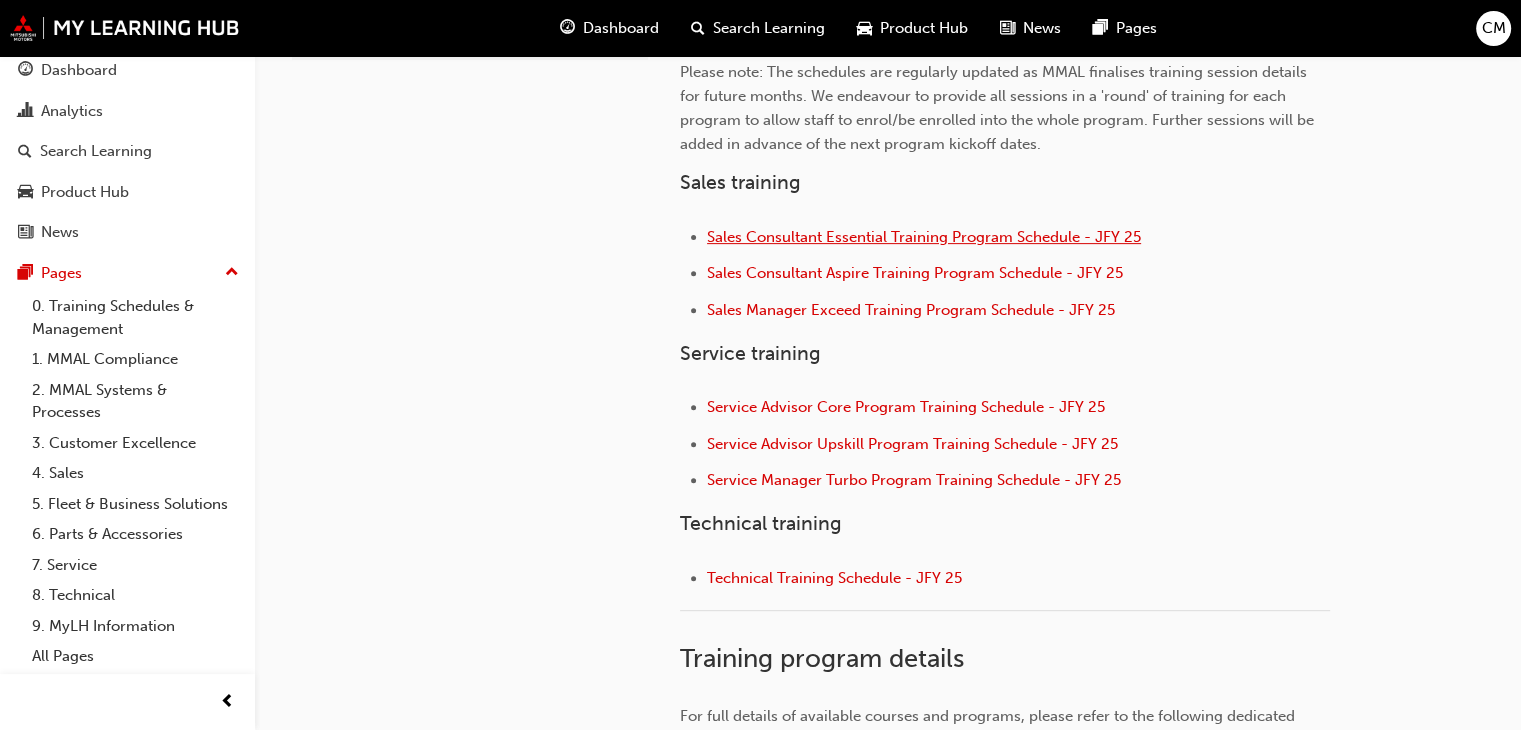 click on "Sales Consultant Essential Training Program Schedule - JFY 25" at bounding box center [924, 237] 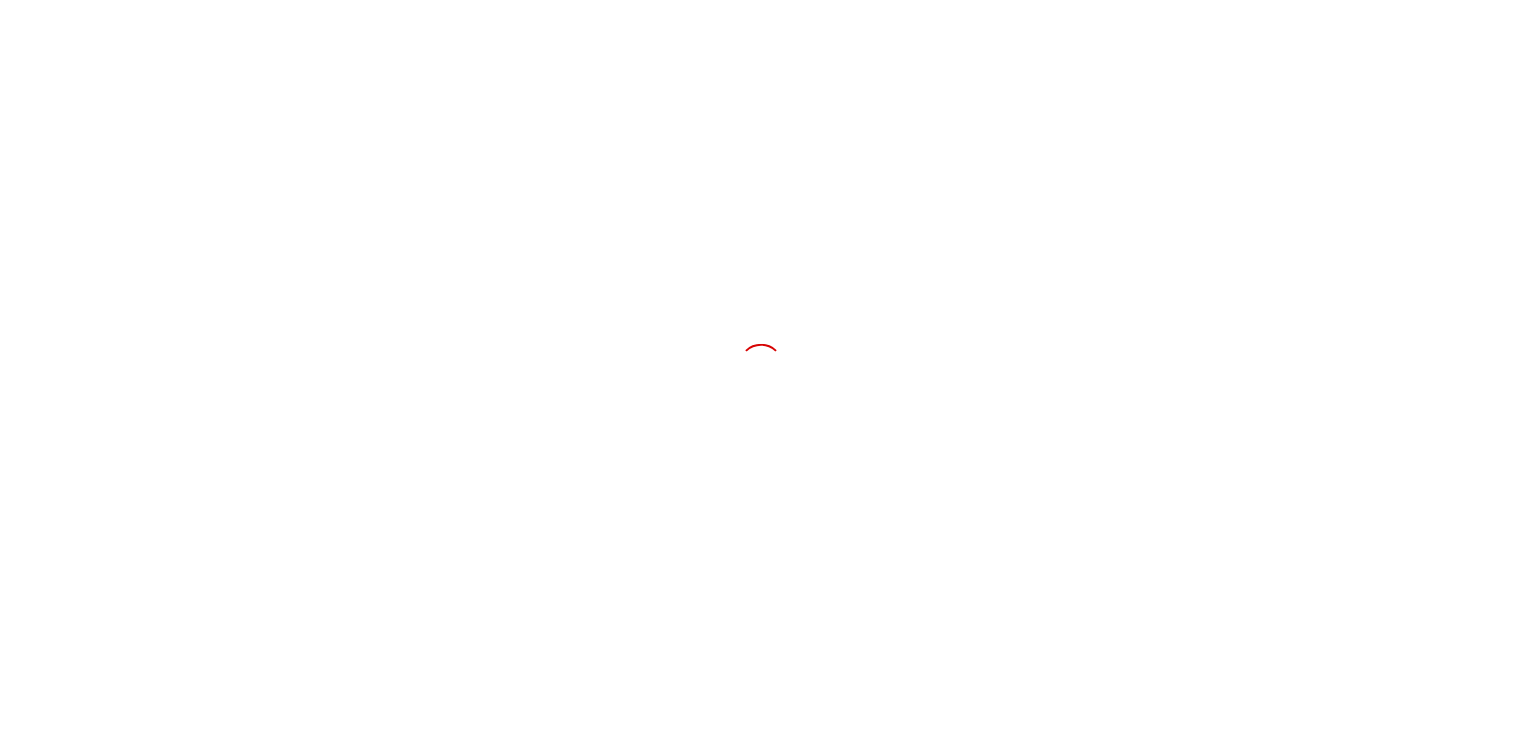 scroll, scrollTop: 0, scrollLeft: 0, axis: both 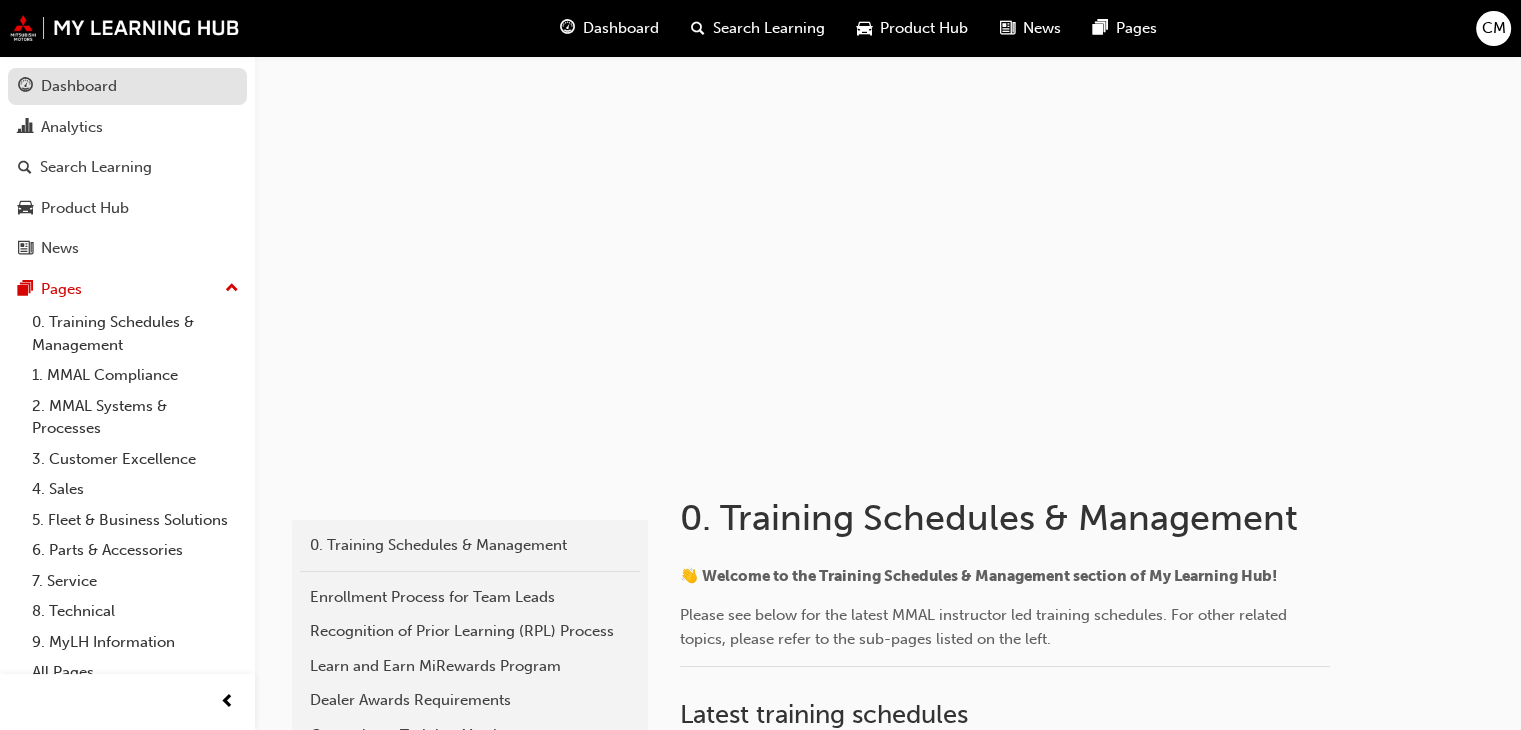 click on "Dashboard" at bounding box center (79, 86) 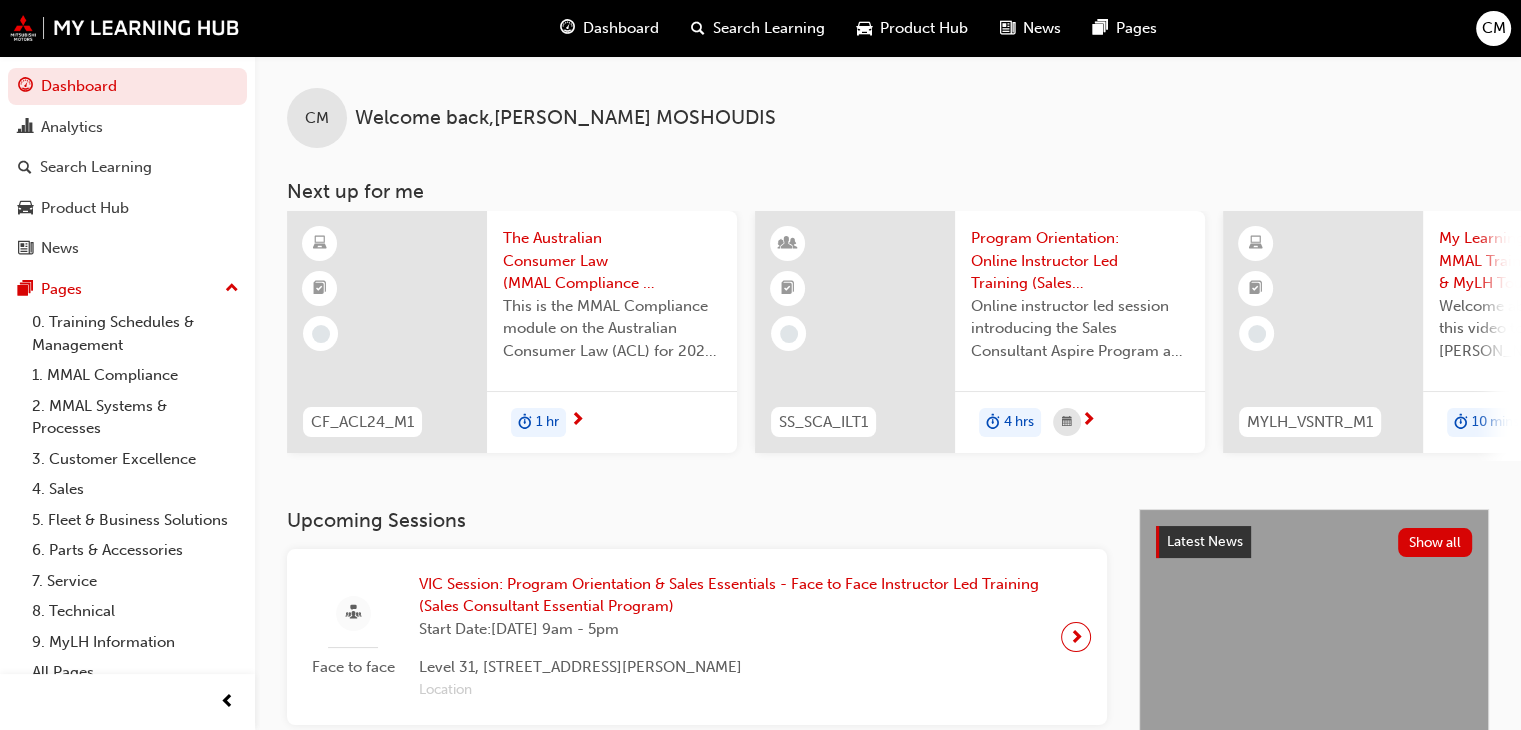 click on "Search Learning" at bounding box center [769, 28] 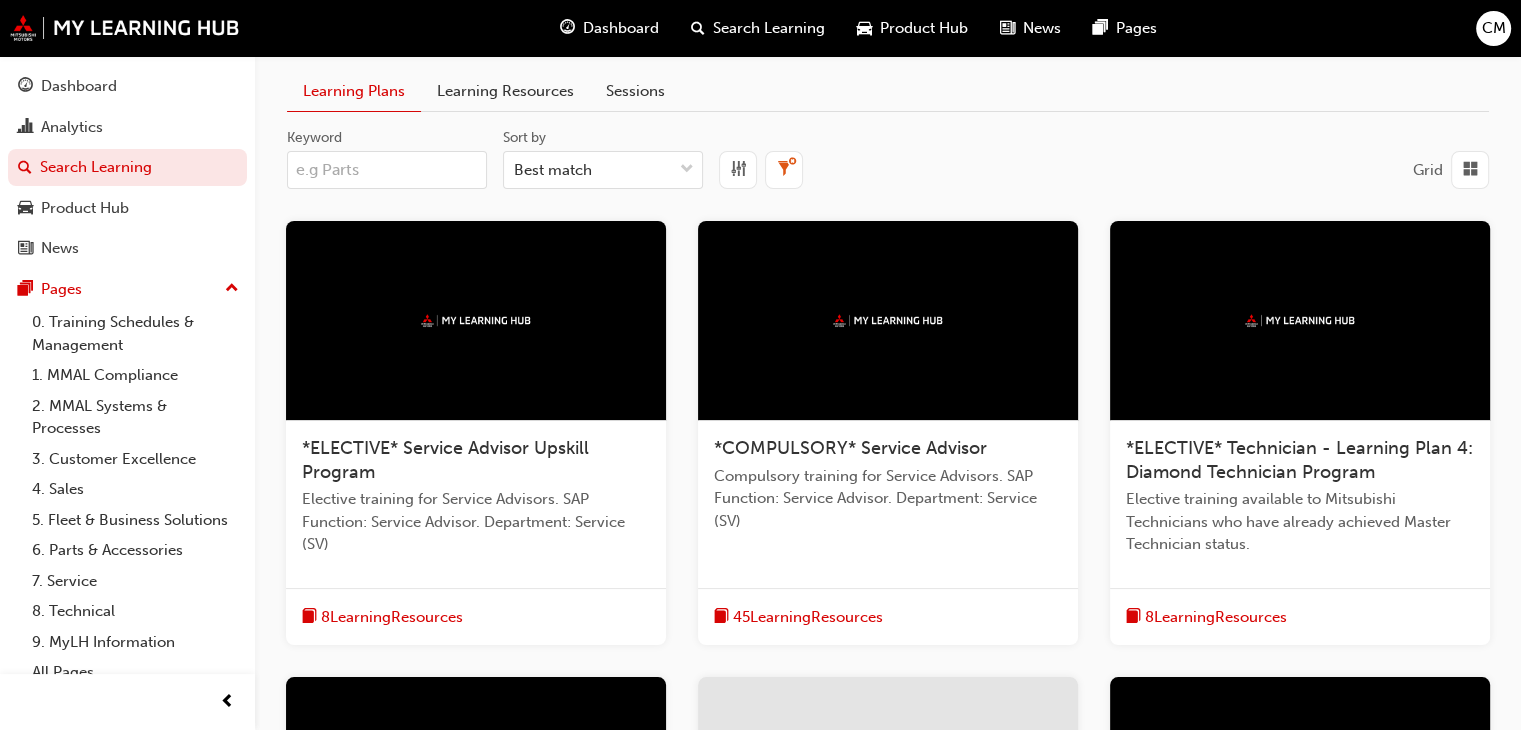 click on "Product Hub" at bounding box center (924, 28) 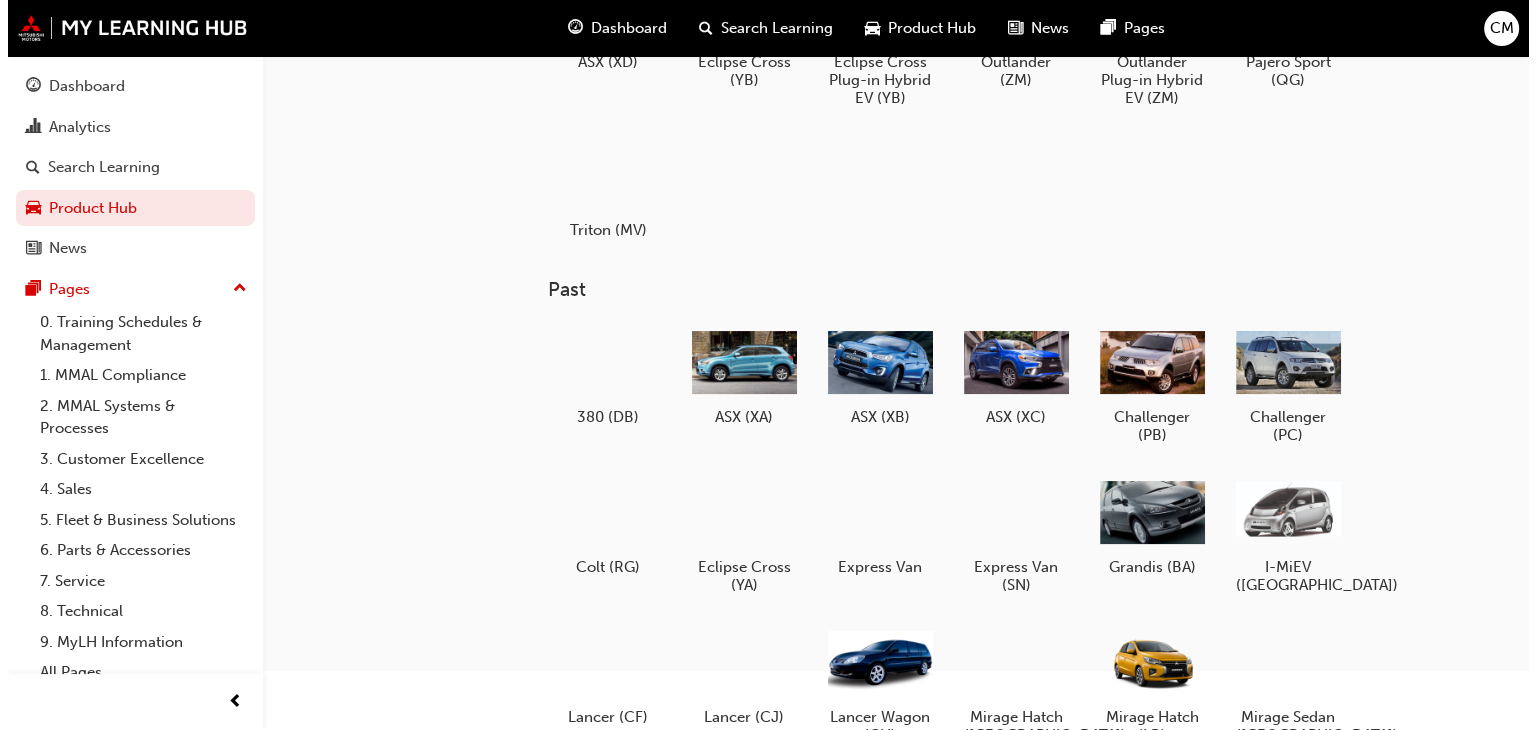 scroll, scrollTop: 0, scrollLeft: 0, axis: both 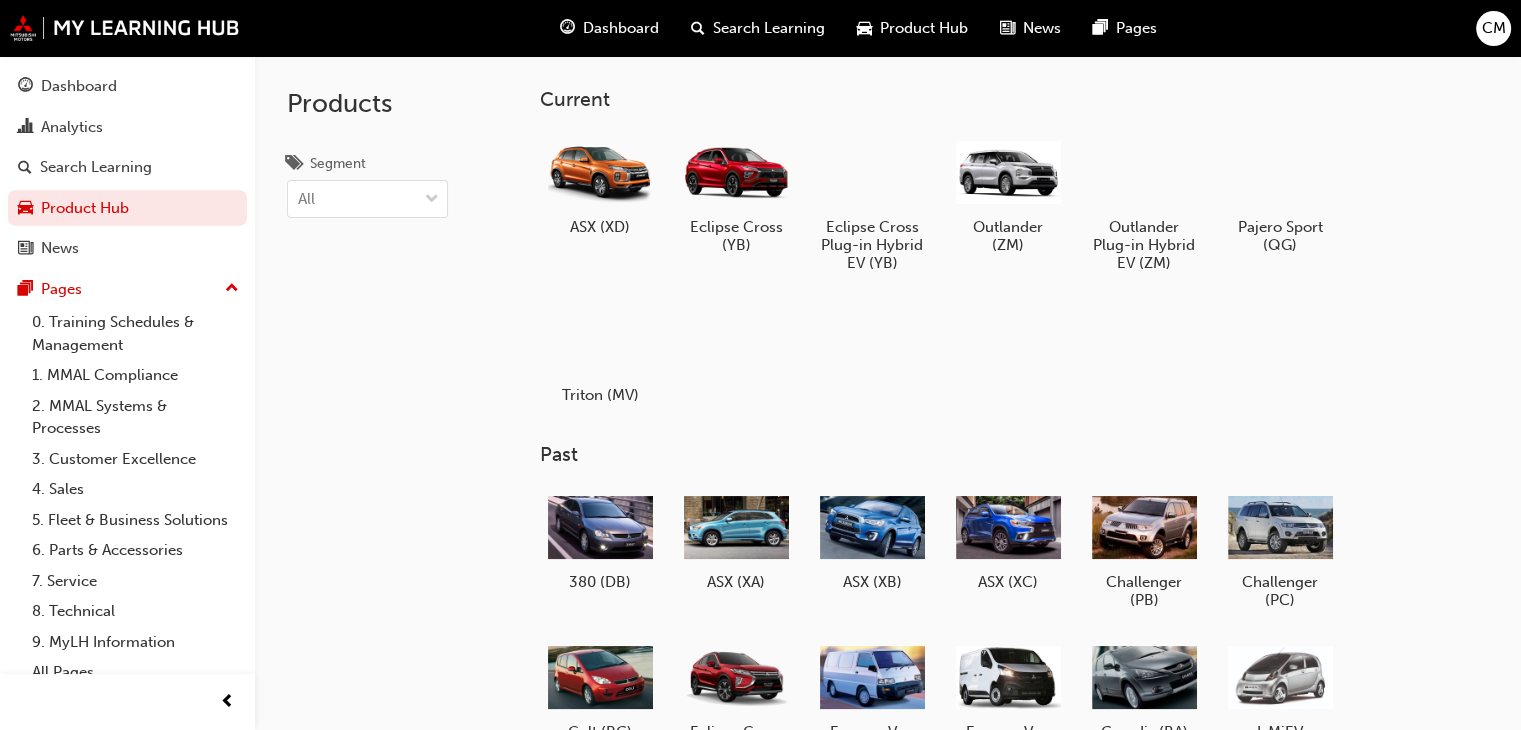 click at bounding box center (567, 28) 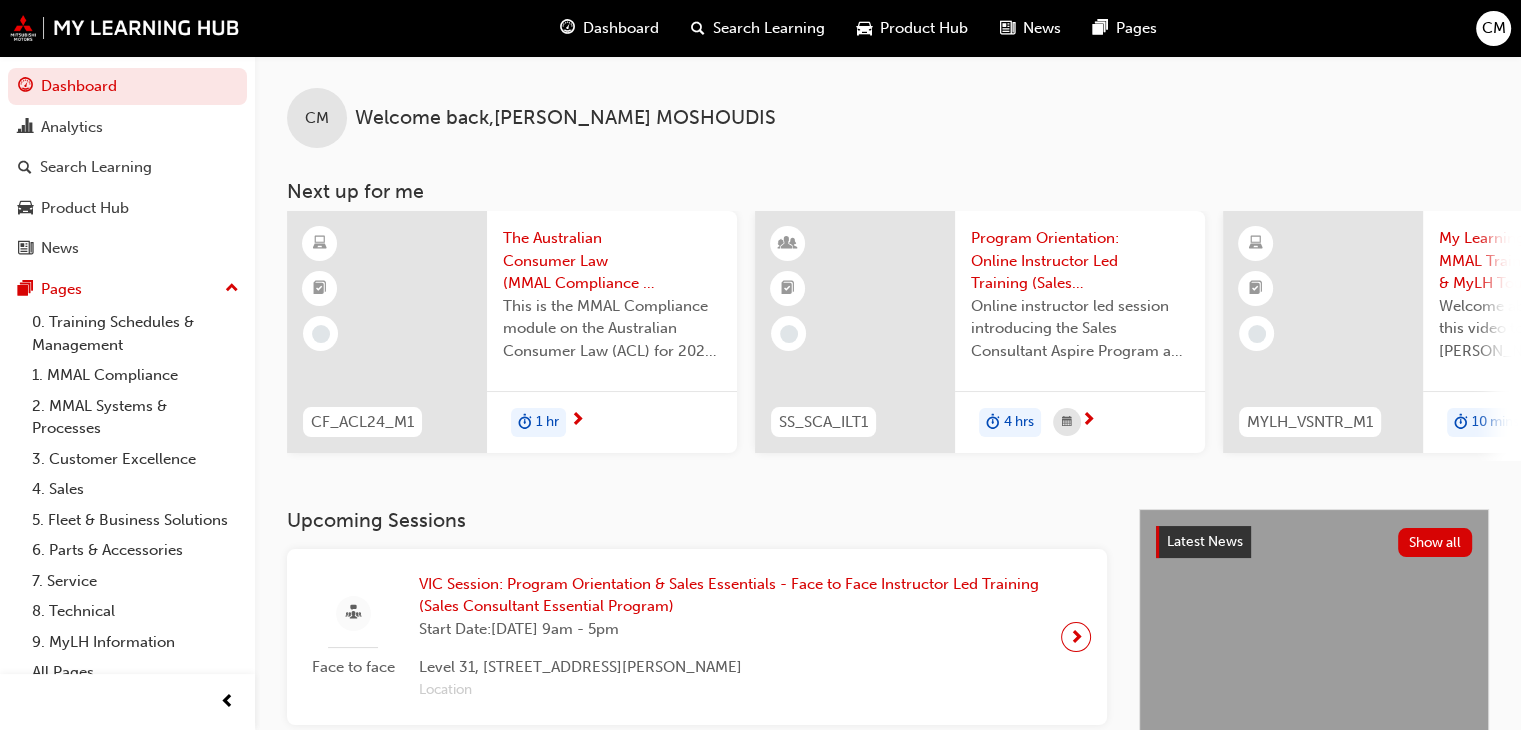 click on "1 hr" at bounding box center (547, 422) 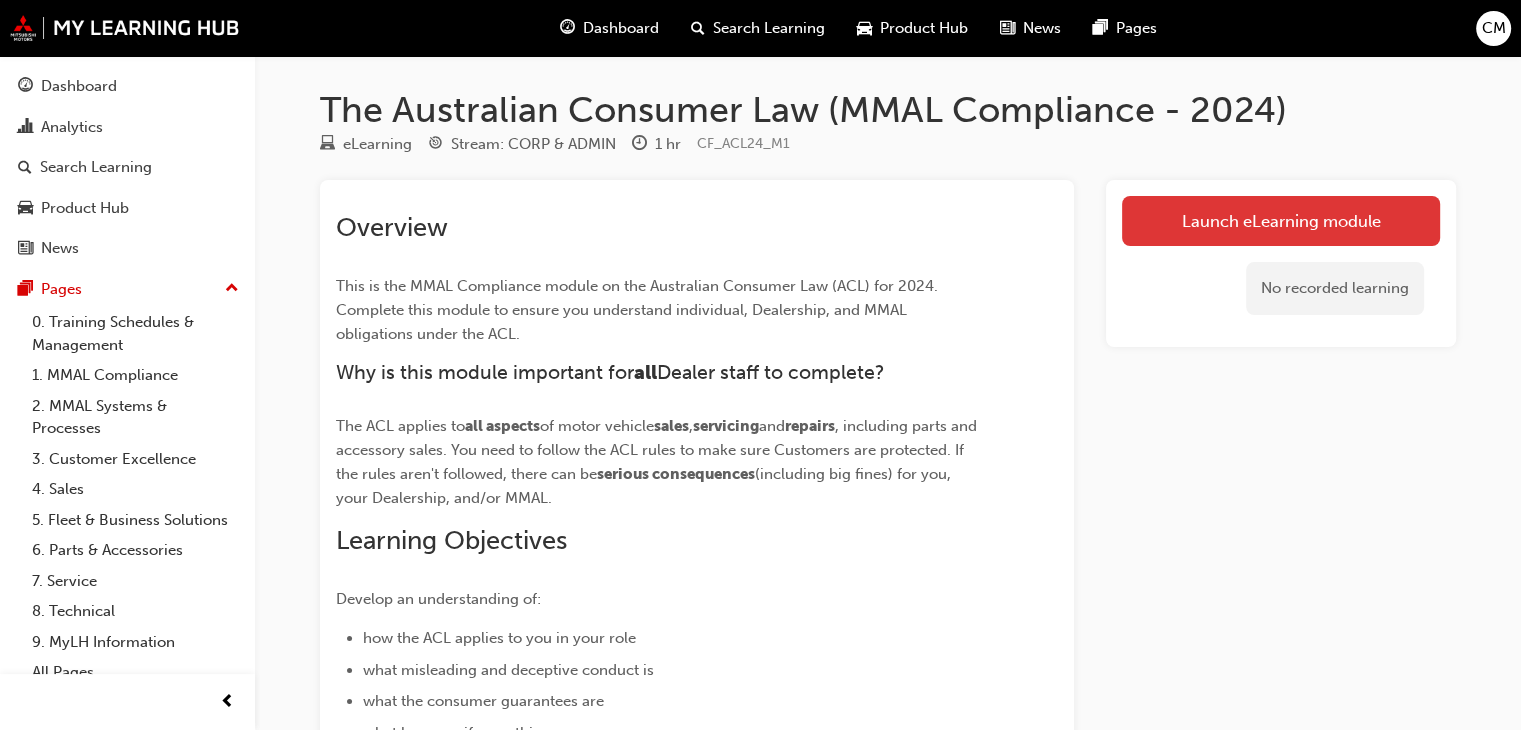 click on "Launch eLearning module" at bounding box center (1281, 221) 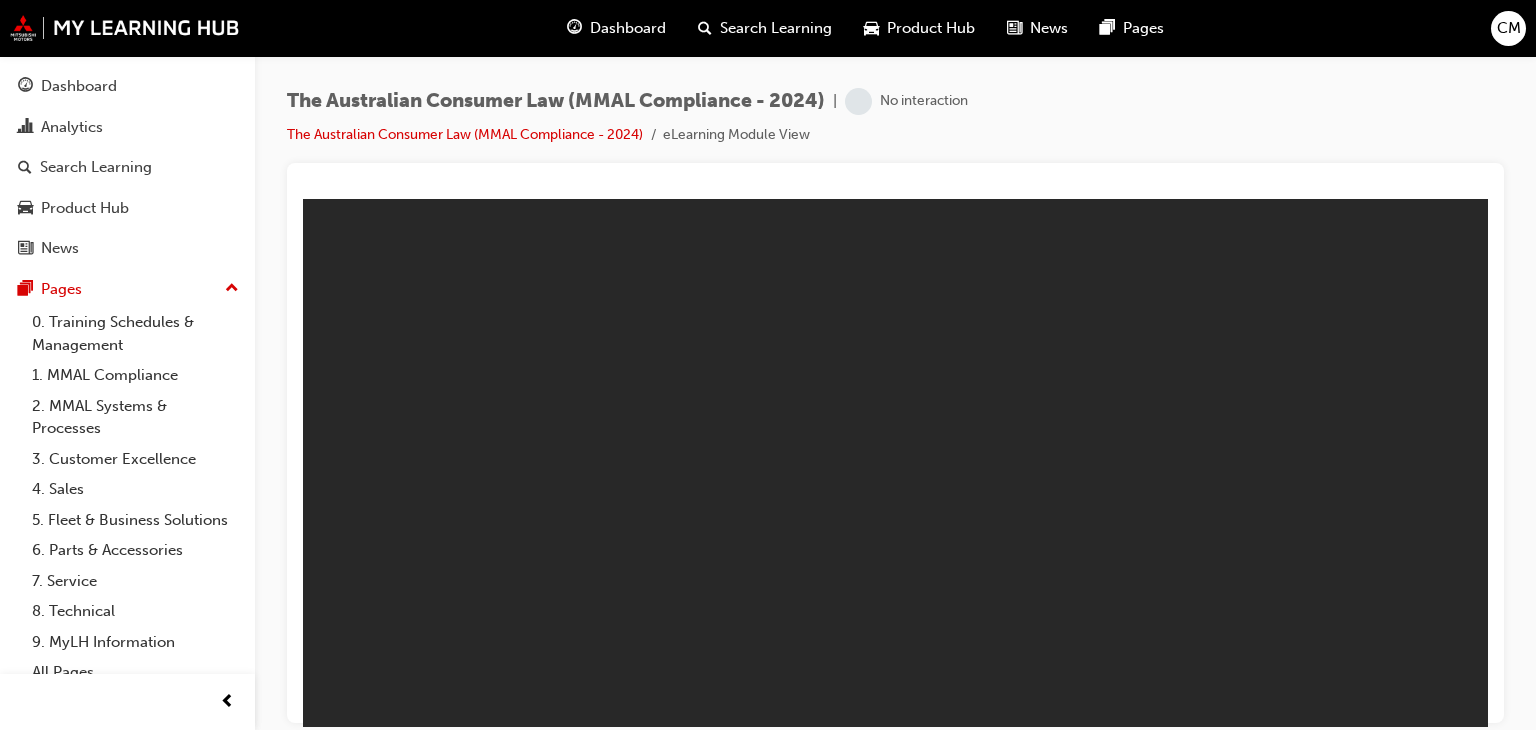 scroll, scrollTop: 0, scrollLeft: 0, axis: both 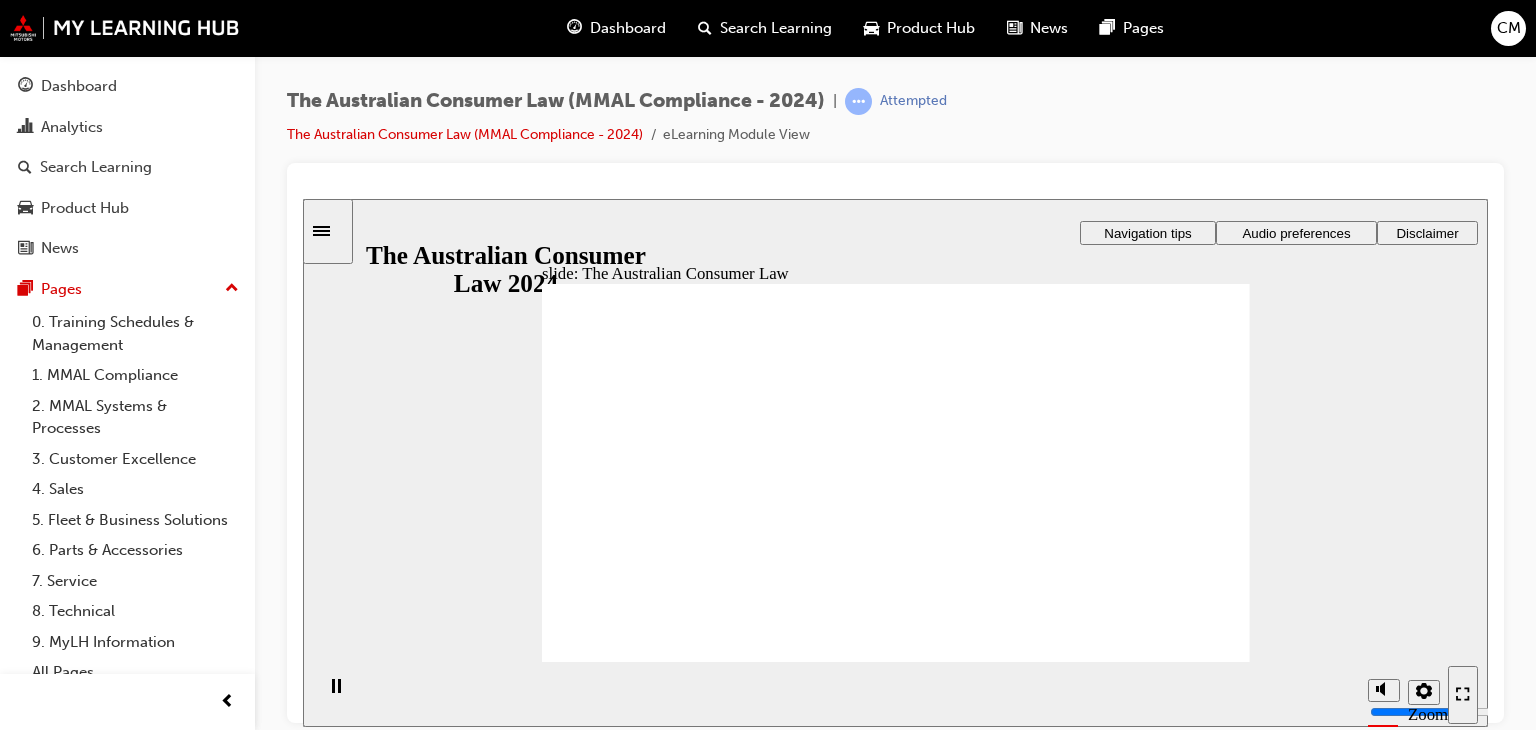 click on "Start Start Start" at bounding box center [1138, 3225] 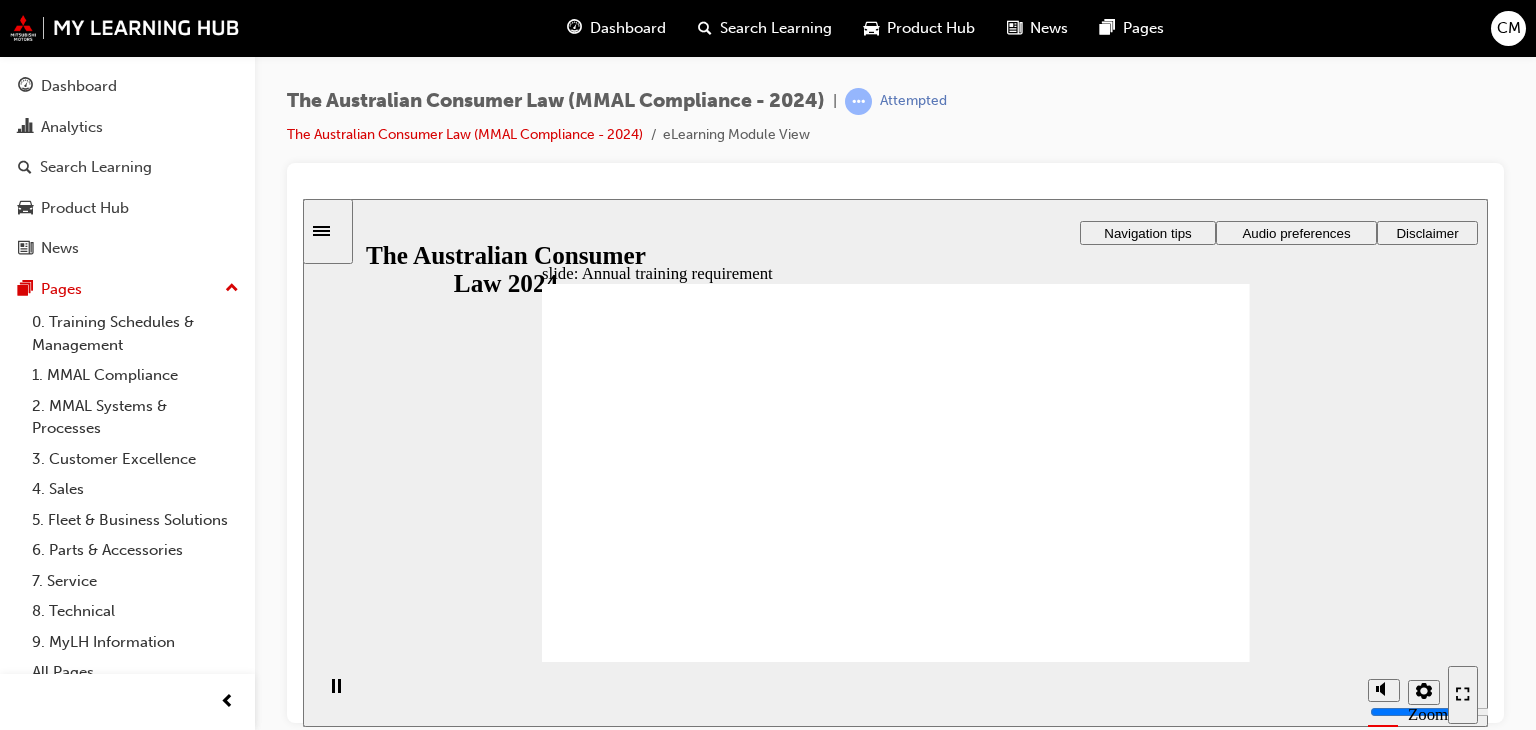 click 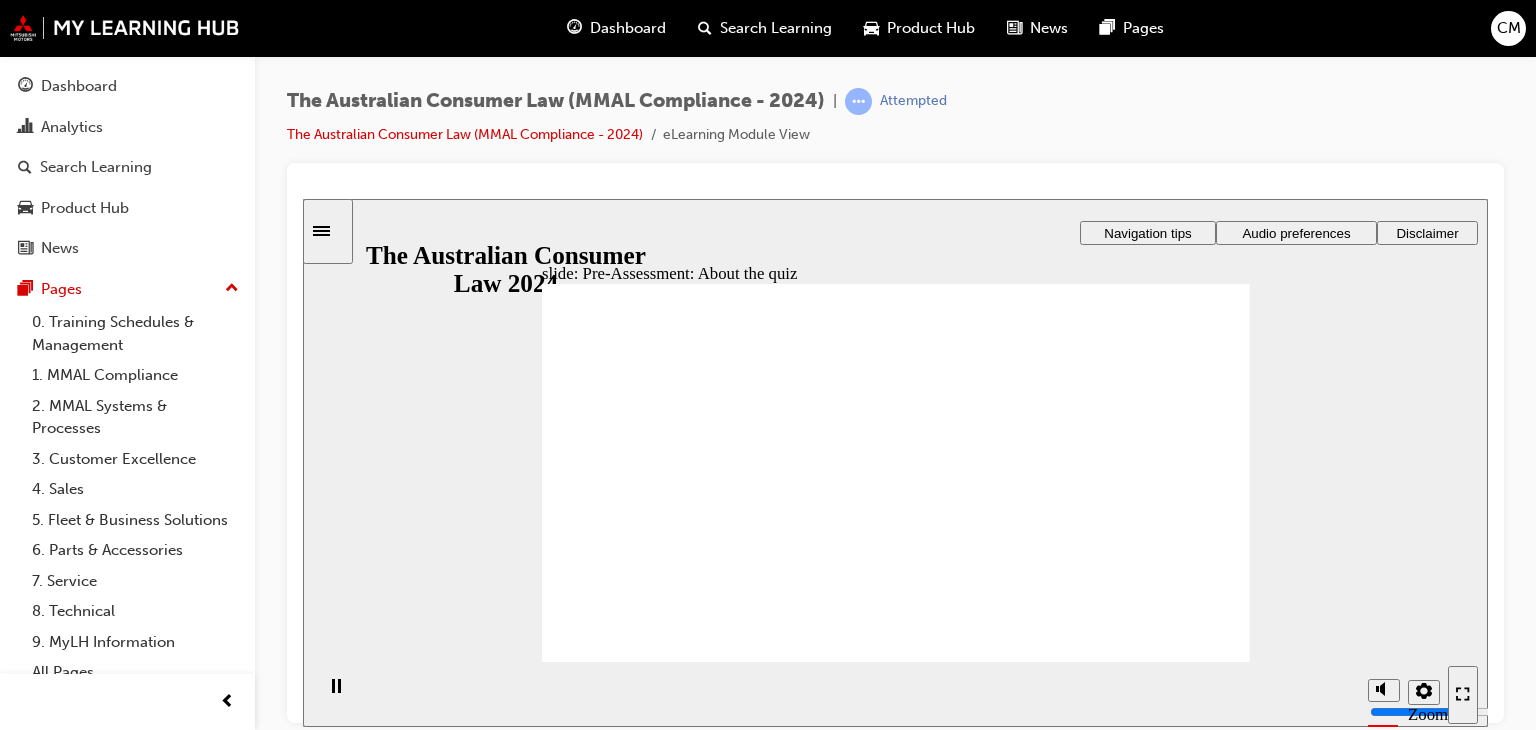 click 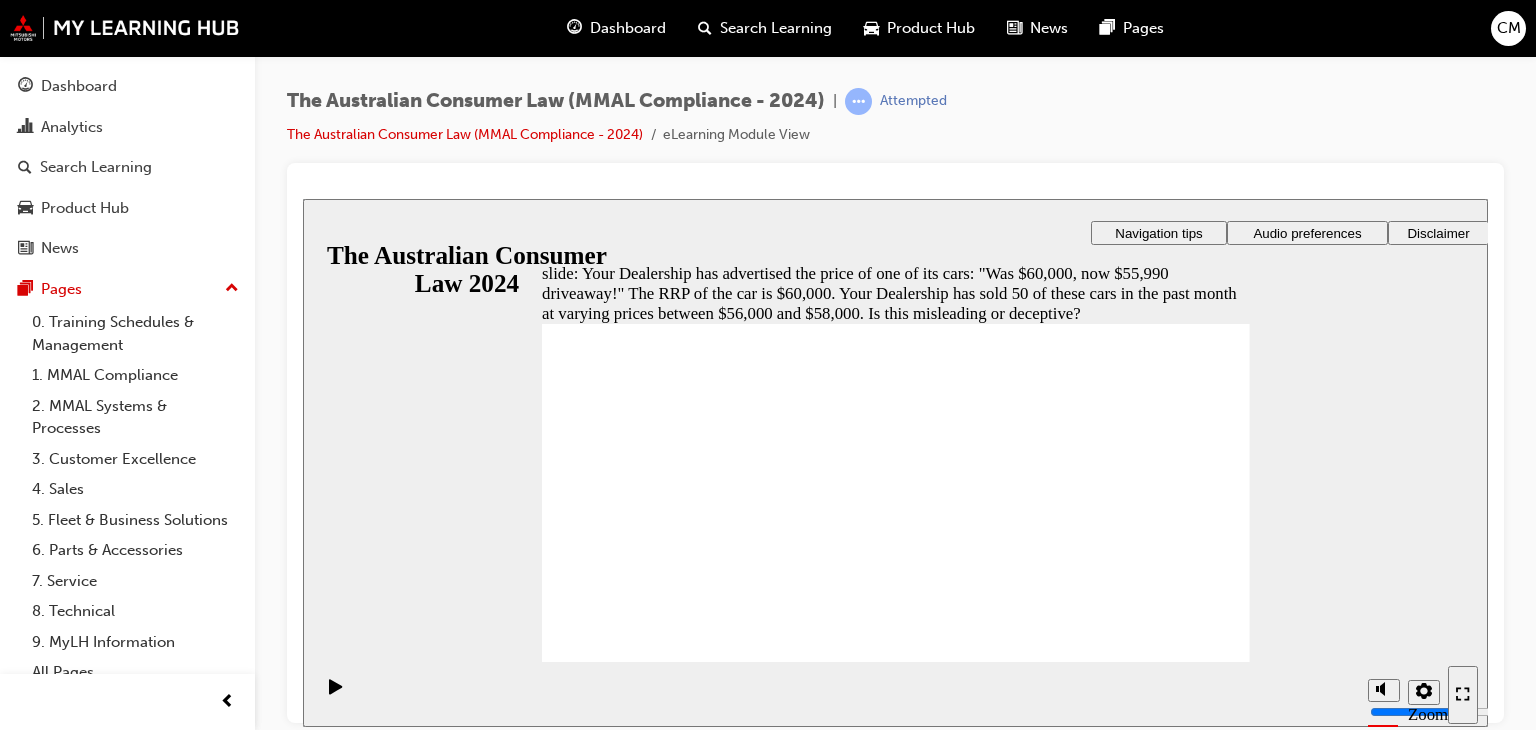 radio on "true" 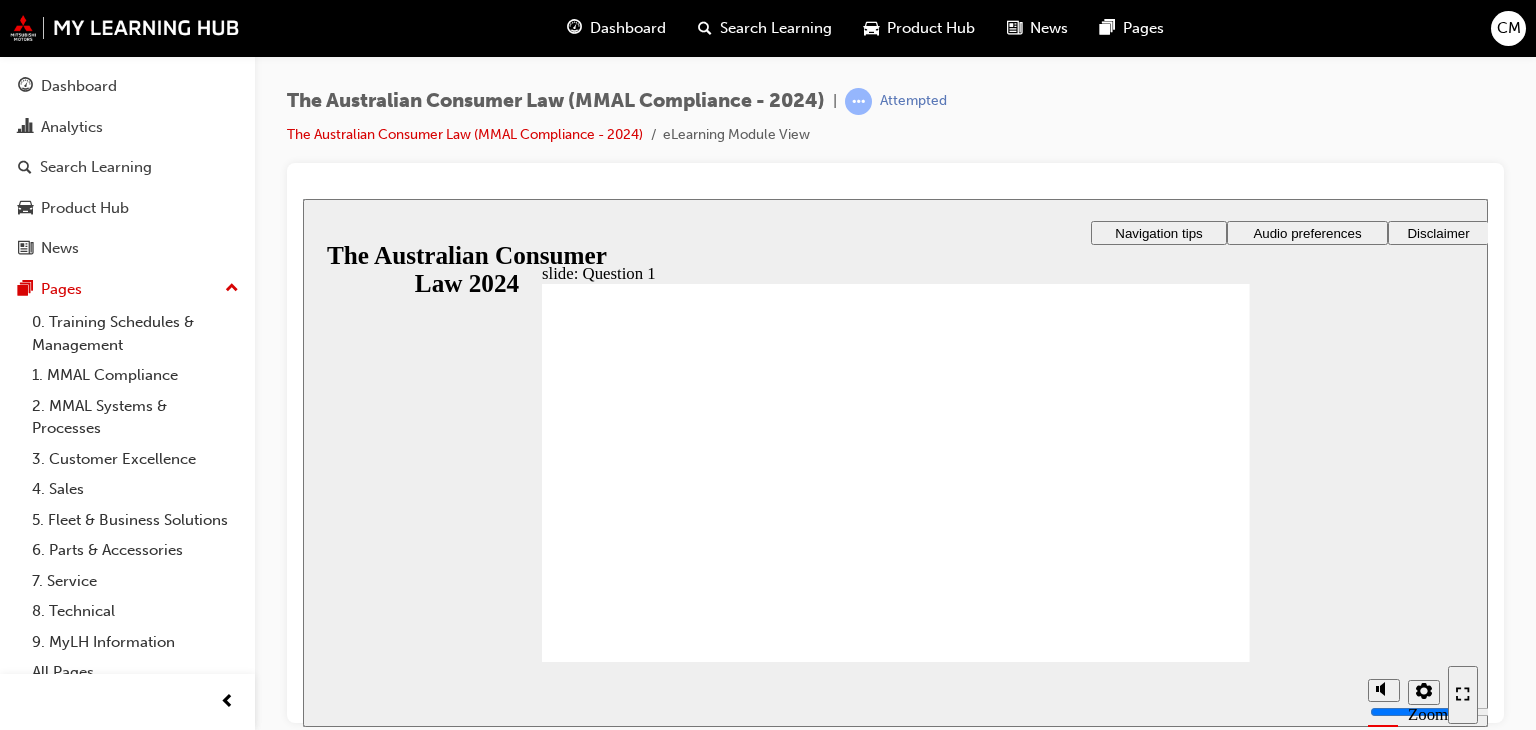 radio on "true" 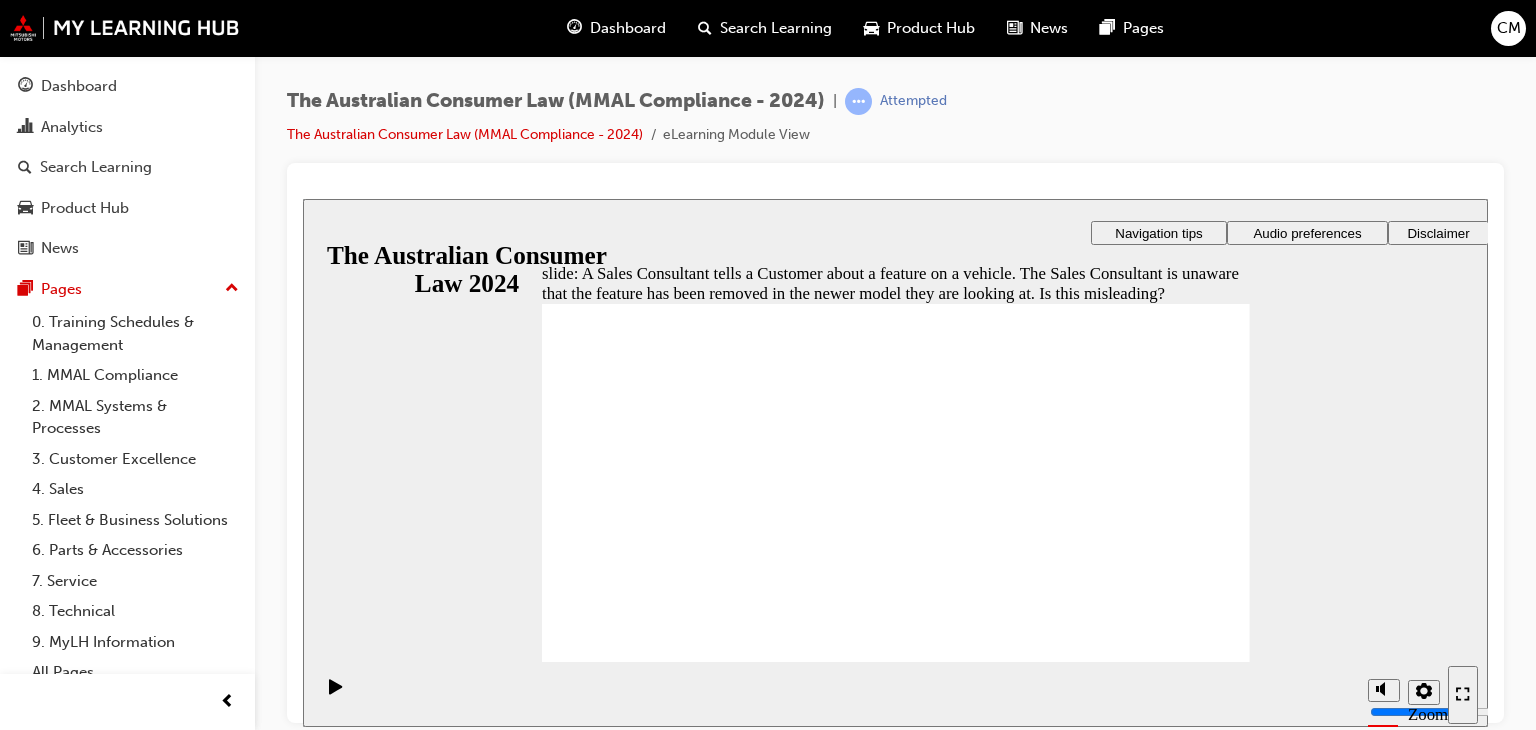 radio on "true" 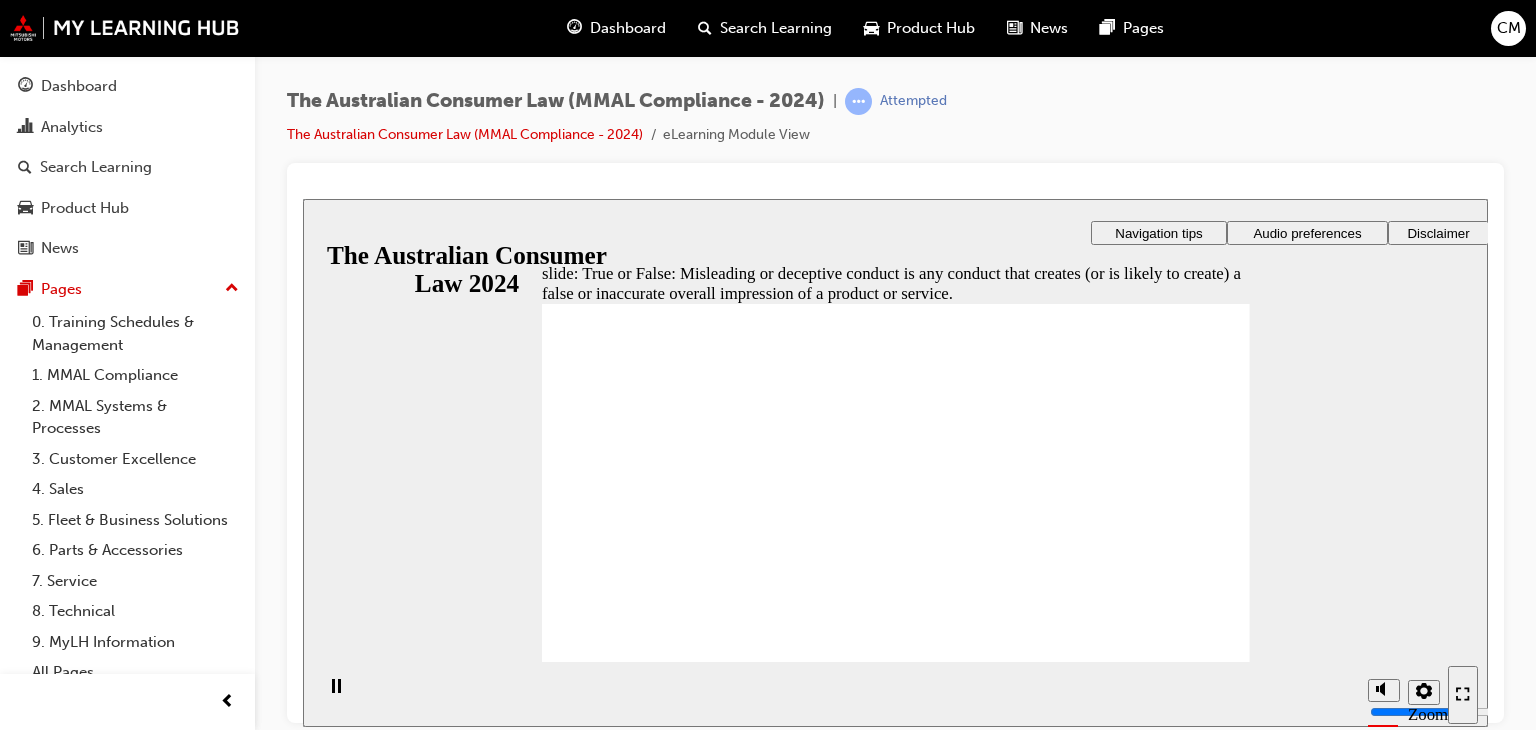radio on "true" 